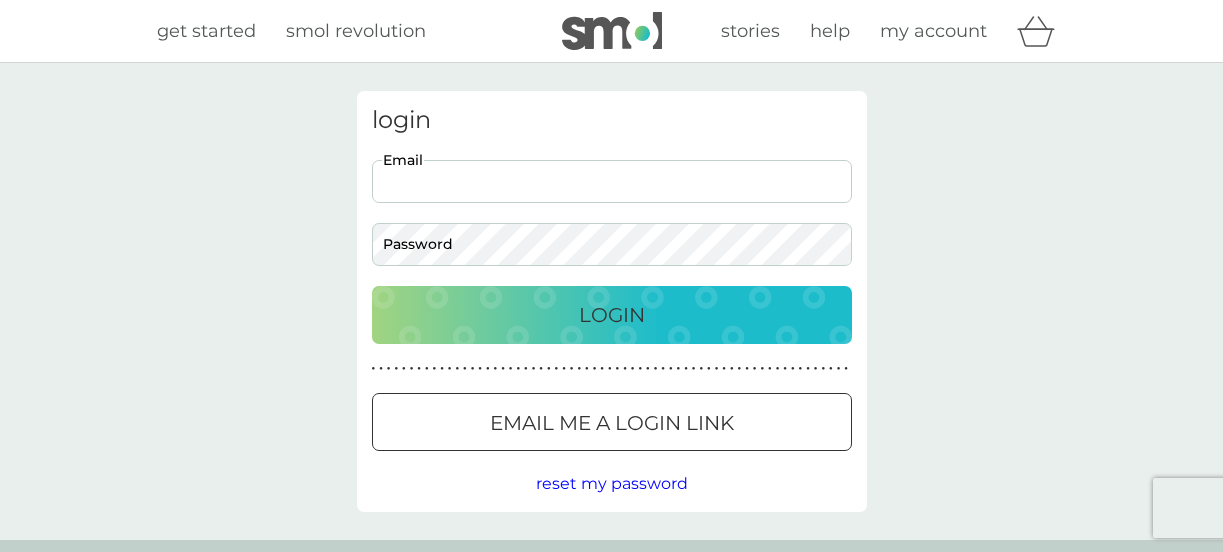 type on "[EMAIL]" 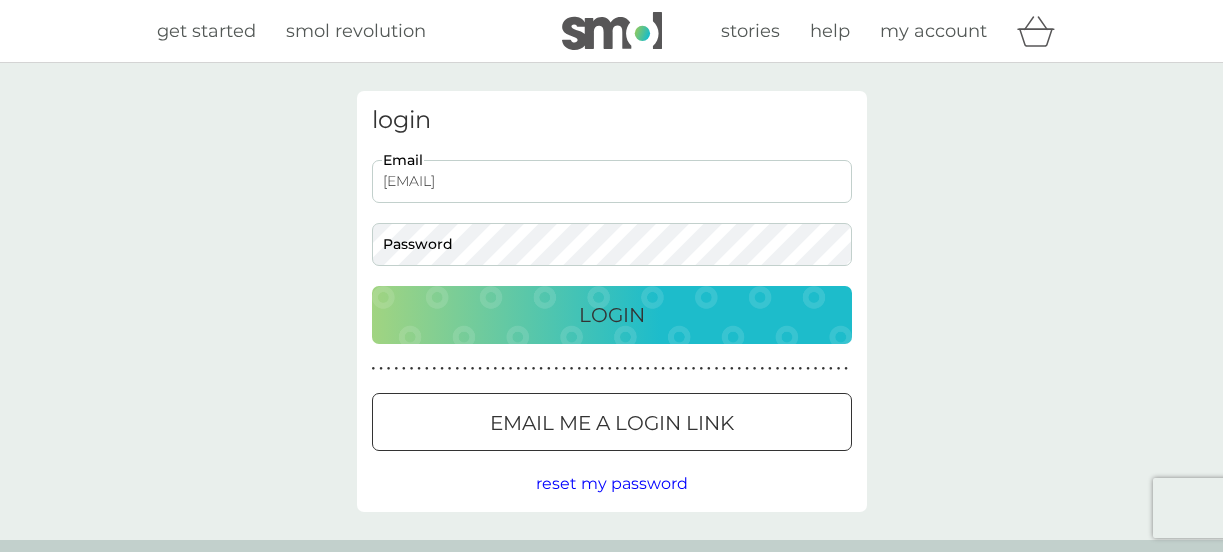 scroll, scrollTop: 0, scrollLeft: 0, axis: both 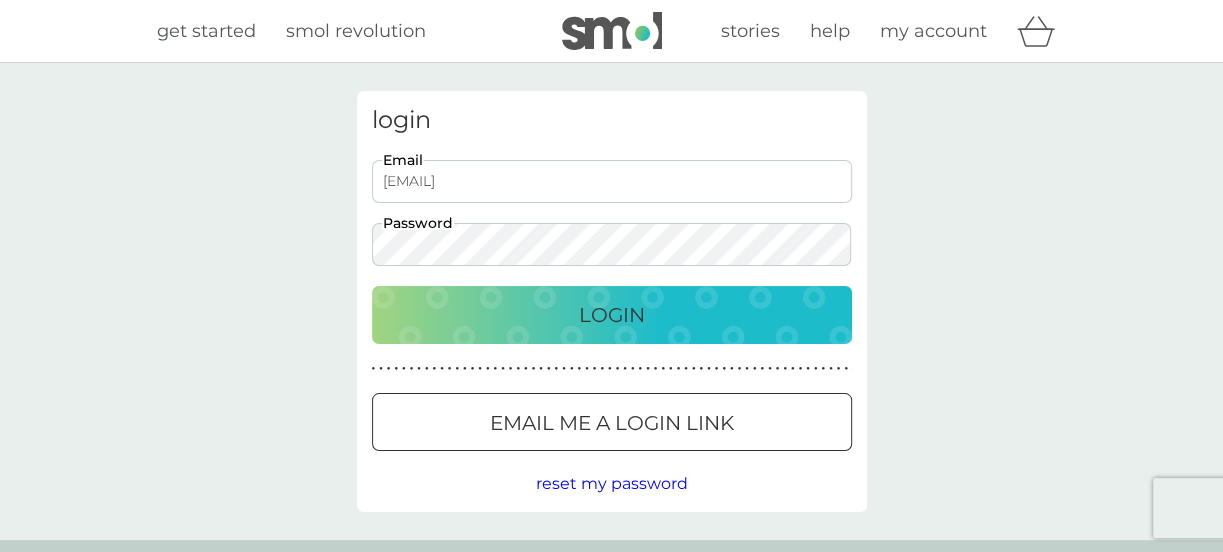 click on "Login" at bounding box center (612, 315) 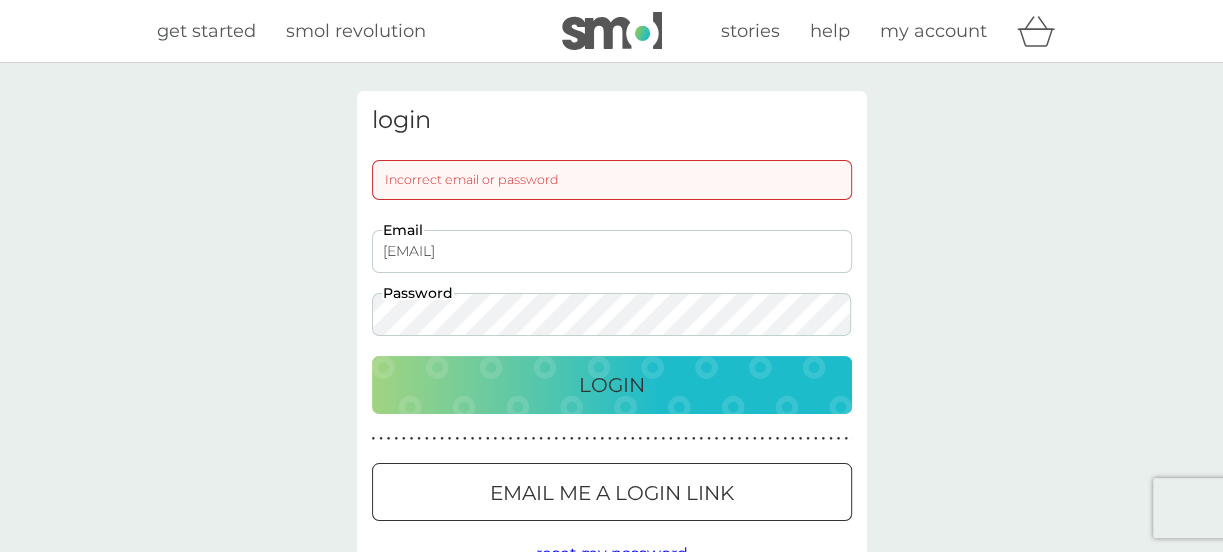 click on "login Incorrect email or password bumblebee.flowers64@gmail.com Email Password Login ● ● ● ● ● ● ● ● ● ● ● ● ● ● ● ● ● ● ● ● ● ● ● ● ● ● ● ● ● ● ● ● ● ● ● ● ● ● ● ● ● ● ● ● ● ● ● ● ● ● ● ● ● ● ● ● ● ● ● ● ● ● ● ● ● ● ● ● ● ● Email me a login link reset my password" at bounding box center (611, 336) 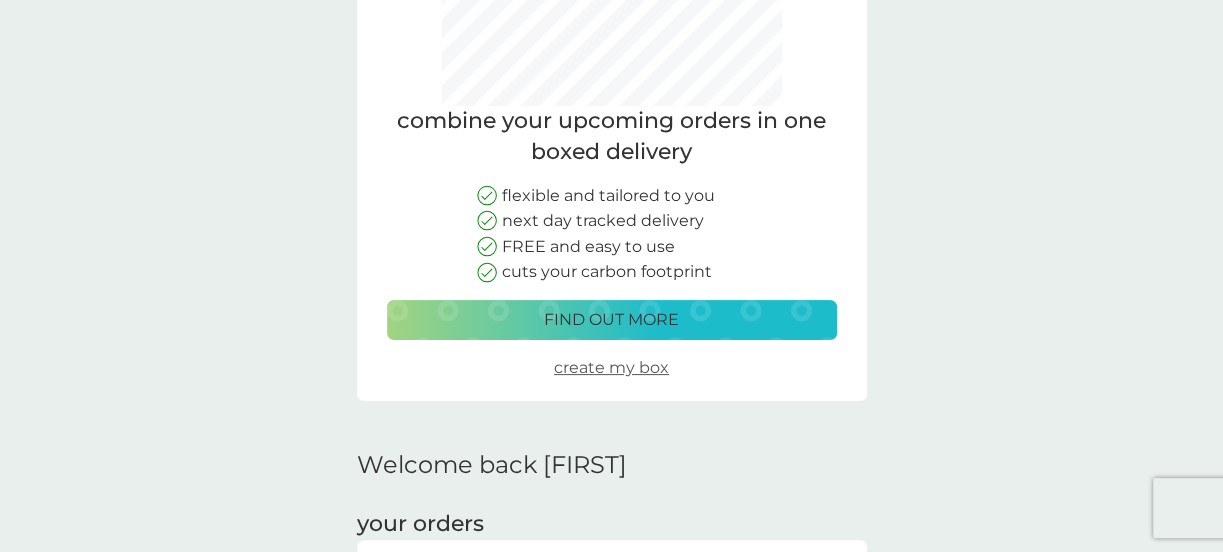 scroll, scrollTop: 181, scrollLeft: 0, axis: vertical 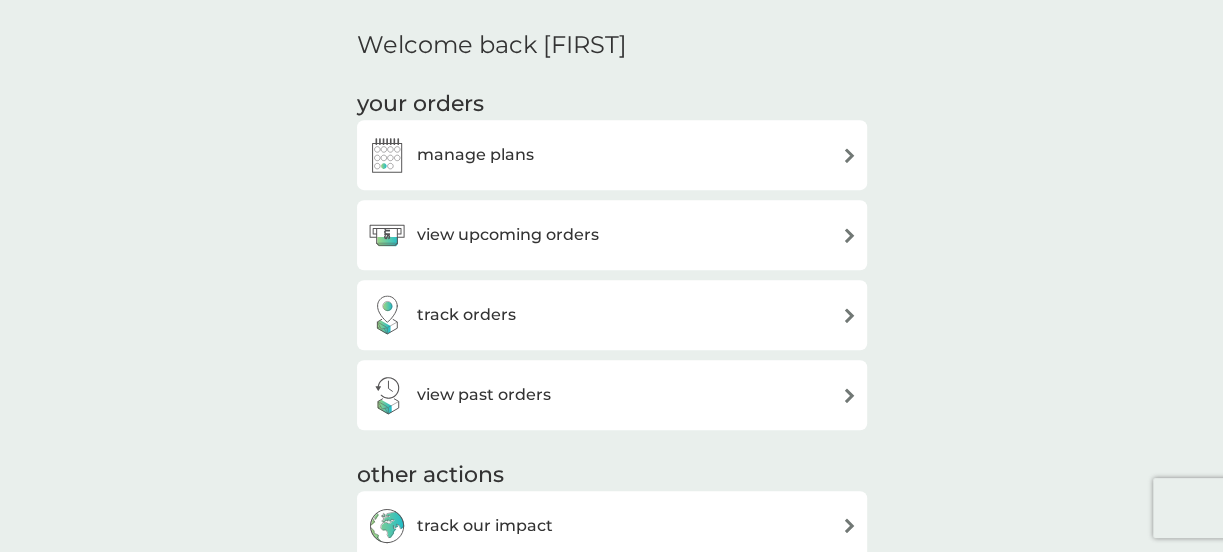 click at bounding box center (849, 235) 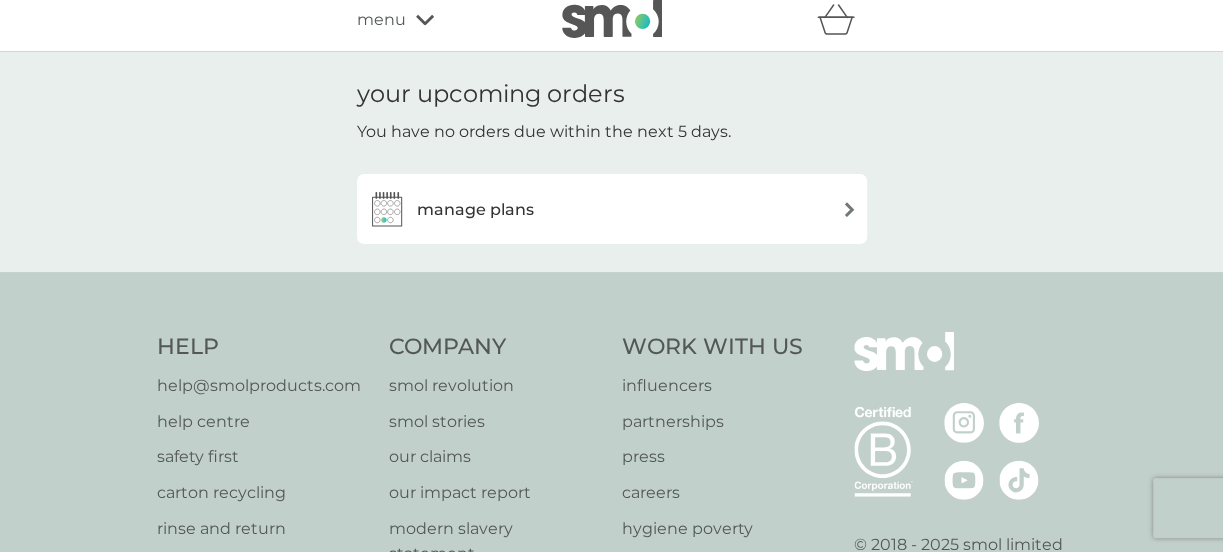 scroll, scrollTop: 181, scrollLeft: 0, axis: vertical 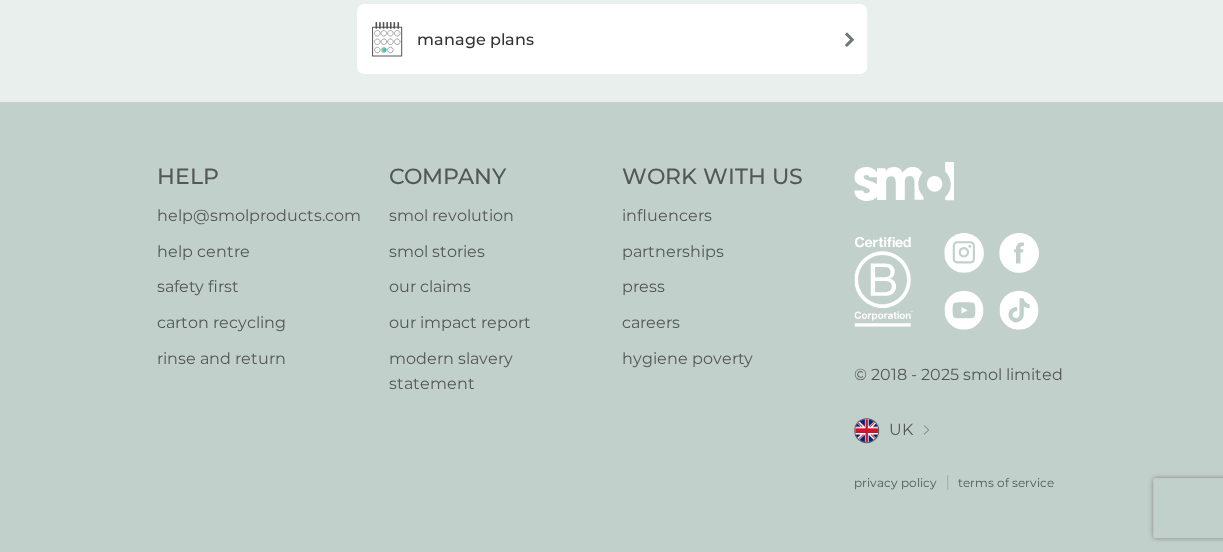 click on "manage plans" at bounding box center [475, 40] 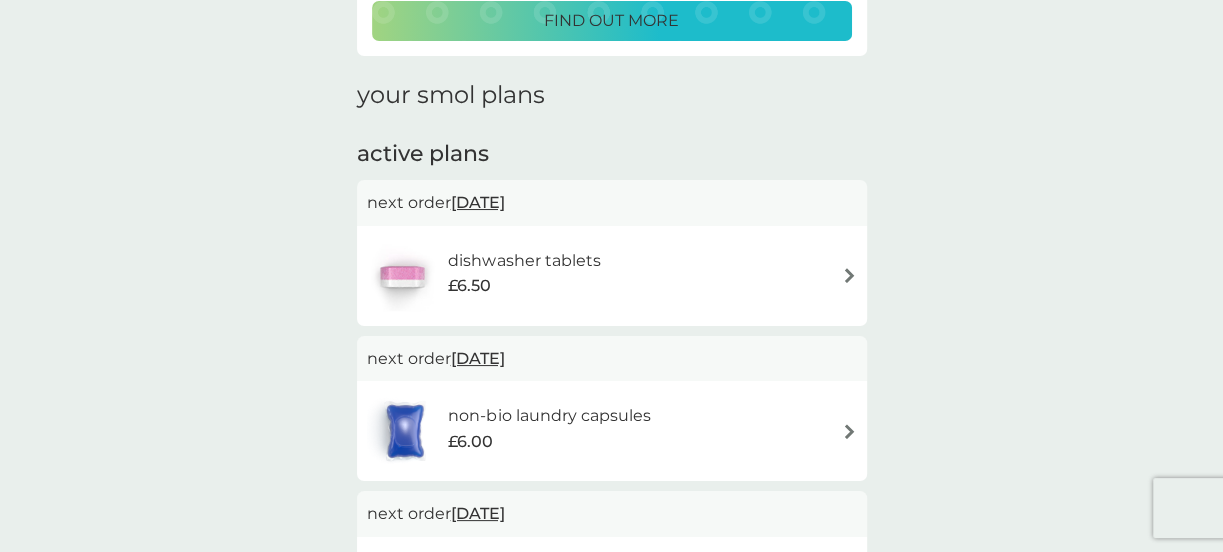 scroll, scrollTop: 272, scrollLeft: 0, axis: vertical 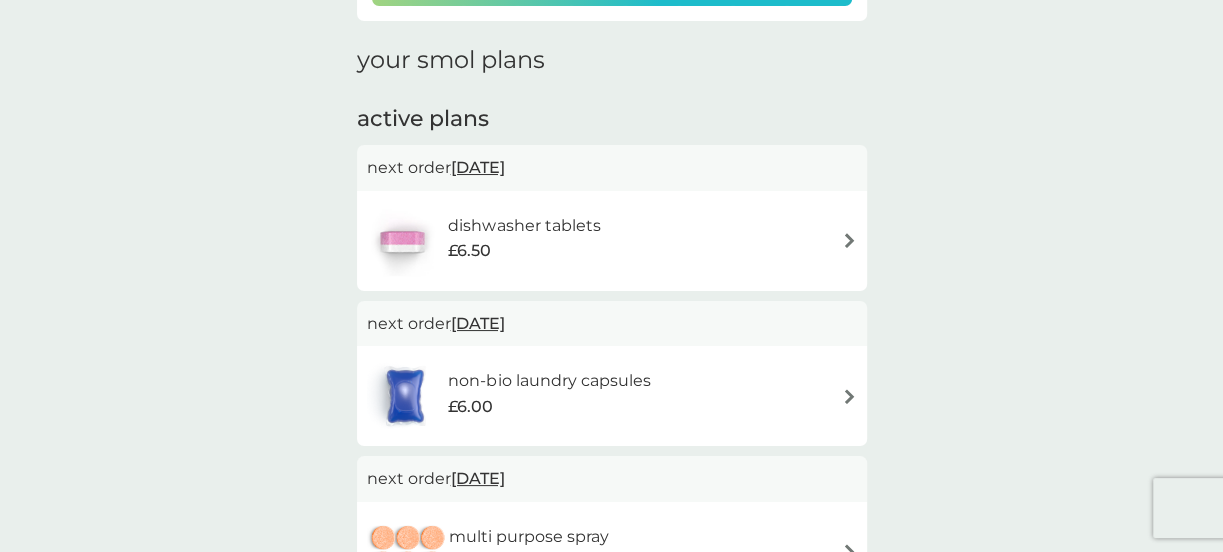 click at bounding box center (849, 240) 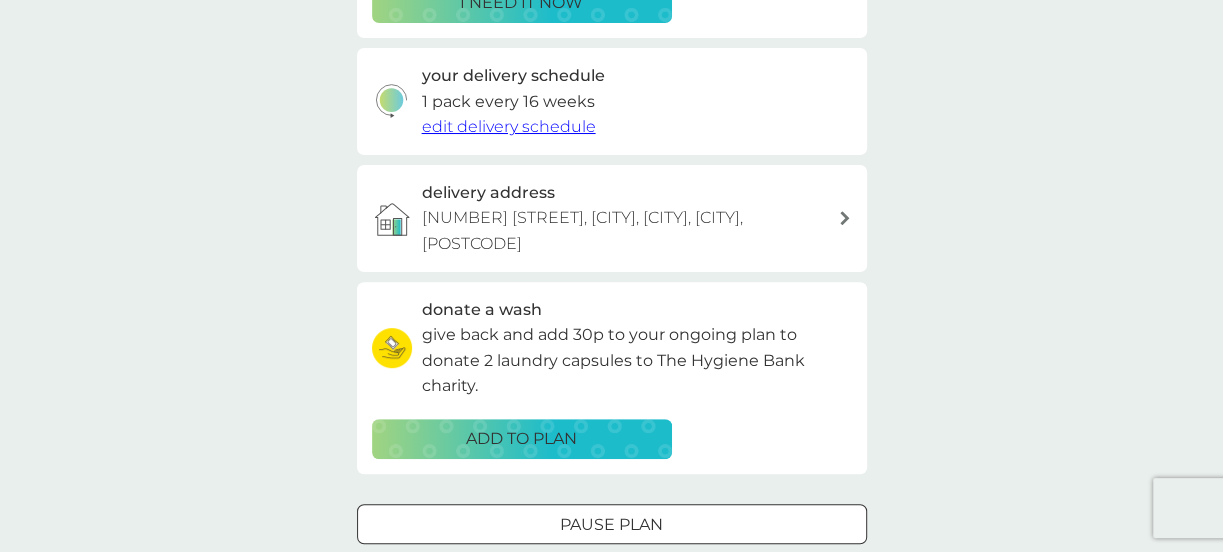 scroll, scrollTop: 545, scrollLeft: 0, axis: vertical 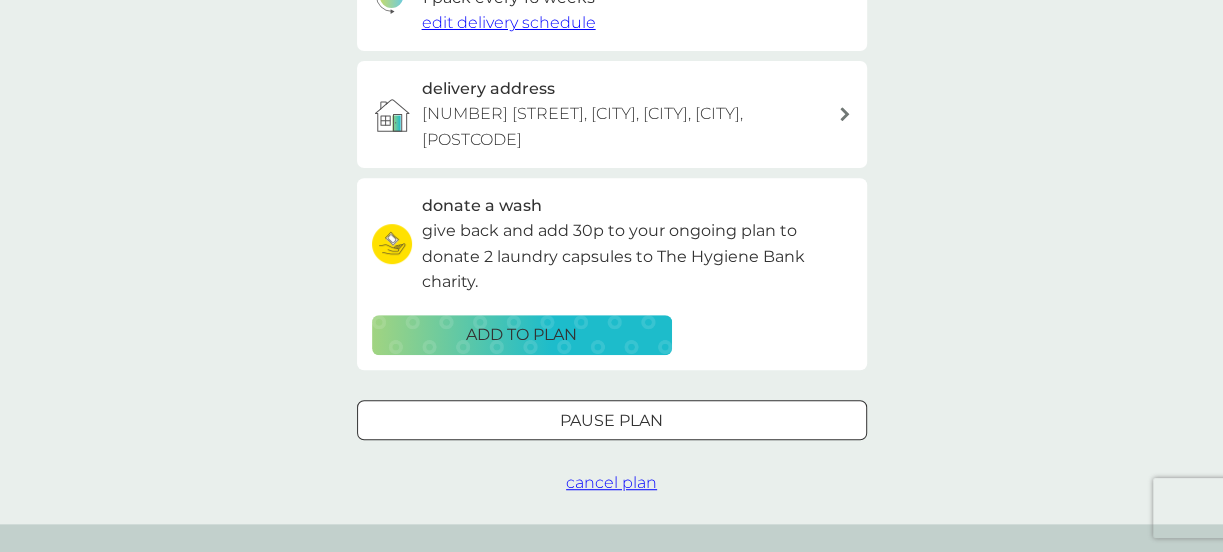 click on "Pause plan" at bounding box center [612, 421] 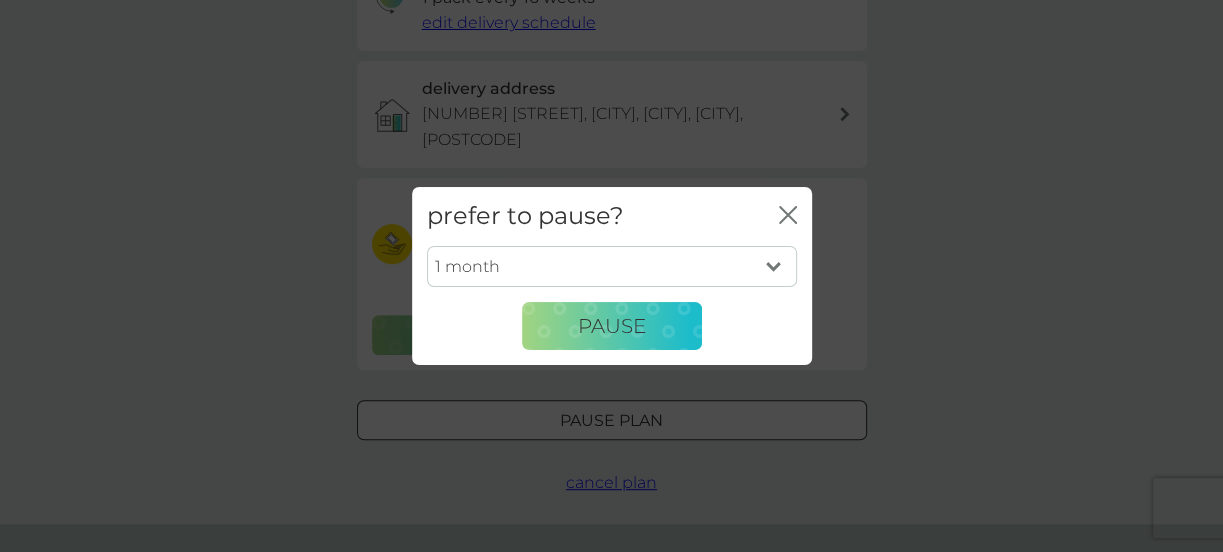 click on "1 month 2 months 3 months 4 months 5 months 6 months" at bounding box center (612, 267) 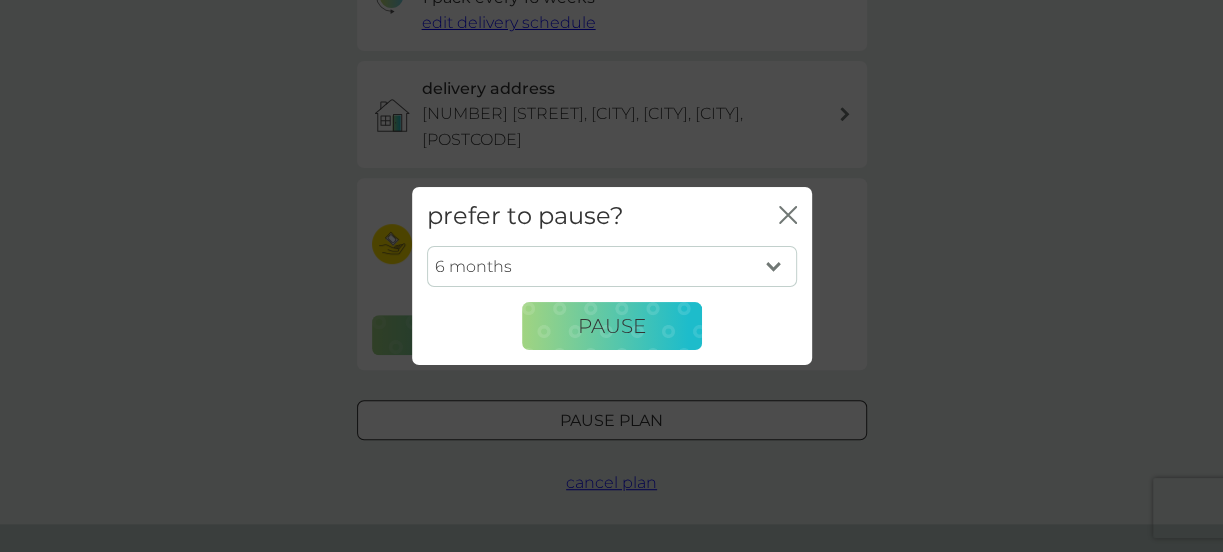 click on "1 month 2 months 3 months 4 months 5 months 6 months" at bounding box center (612, 267) 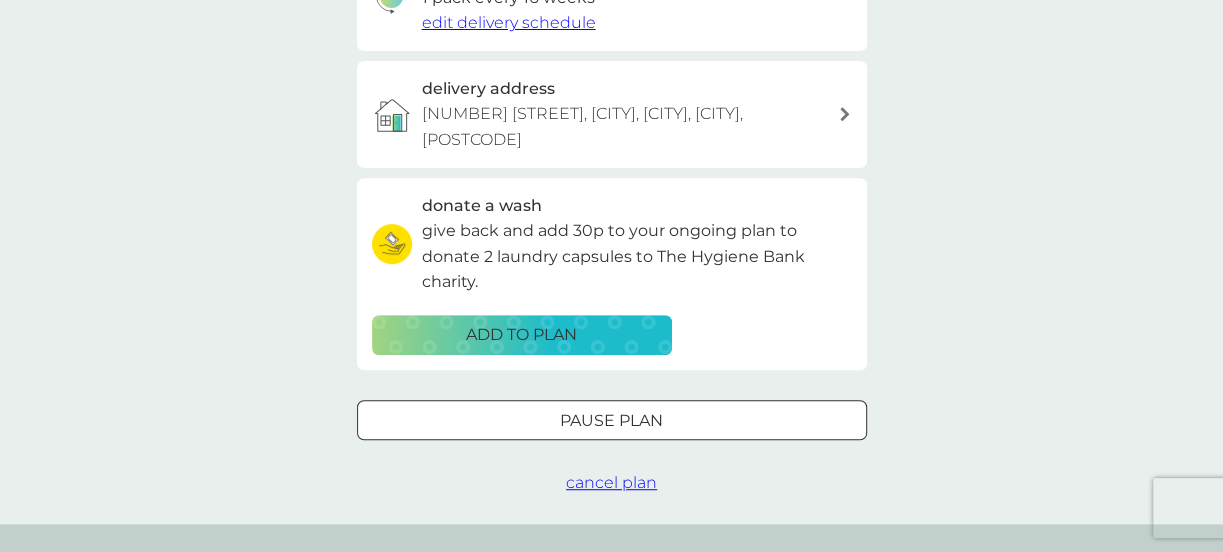 click on "cancel plan" at bounding box center (611, 482) 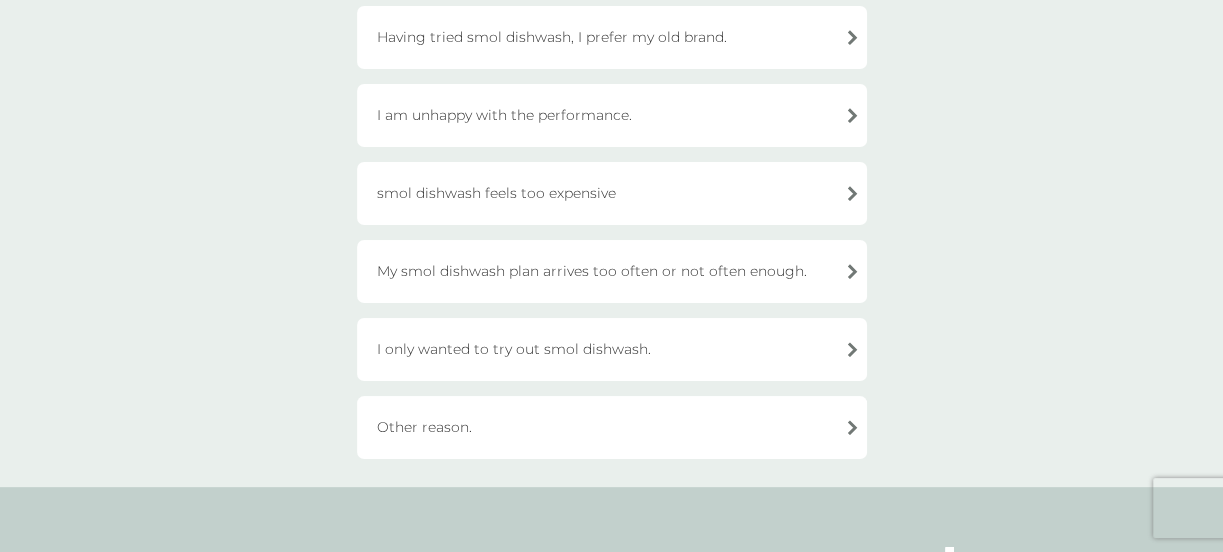 scroll, scrollTop: 363, scrollLeft: 0, axis: vertical 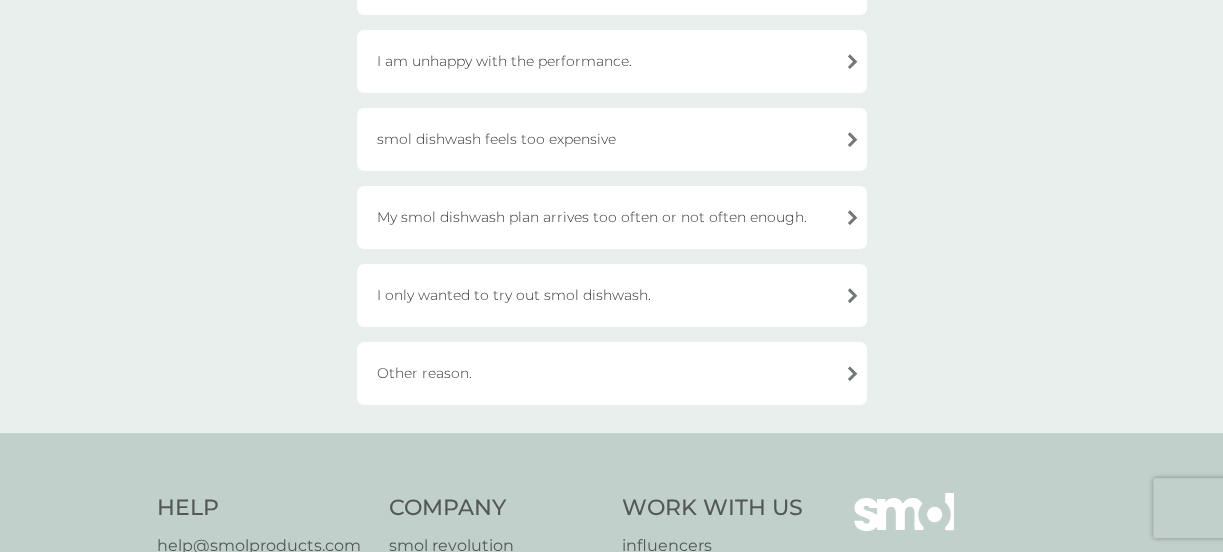 click on "I only wanted to try out smol dishwash." at bounding box center (612, 295) 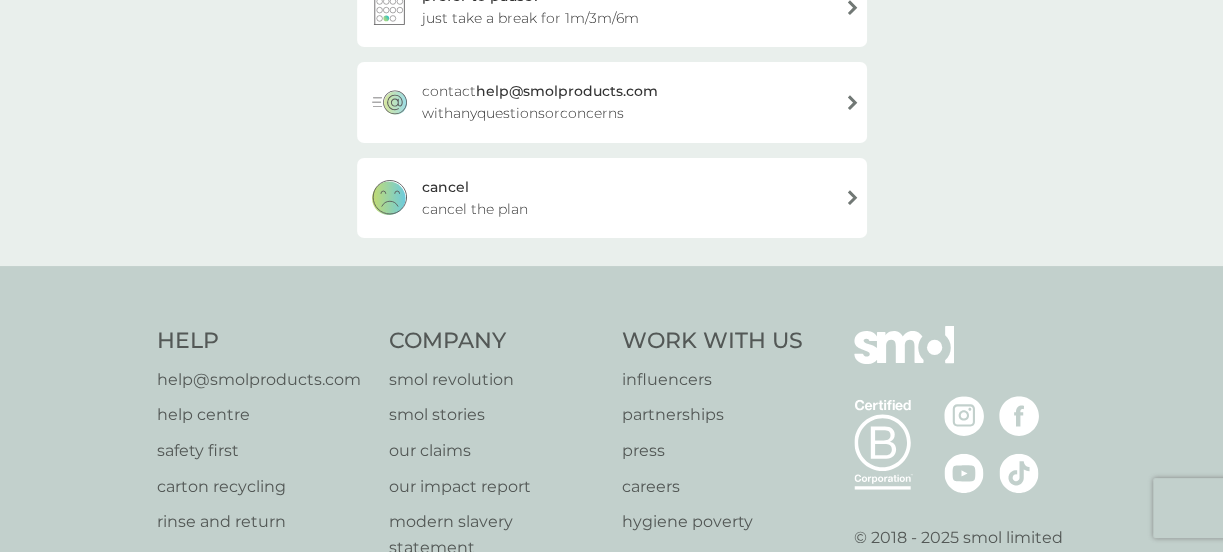 click on "cancel cancel the plan" at bounding box center (612, 198) 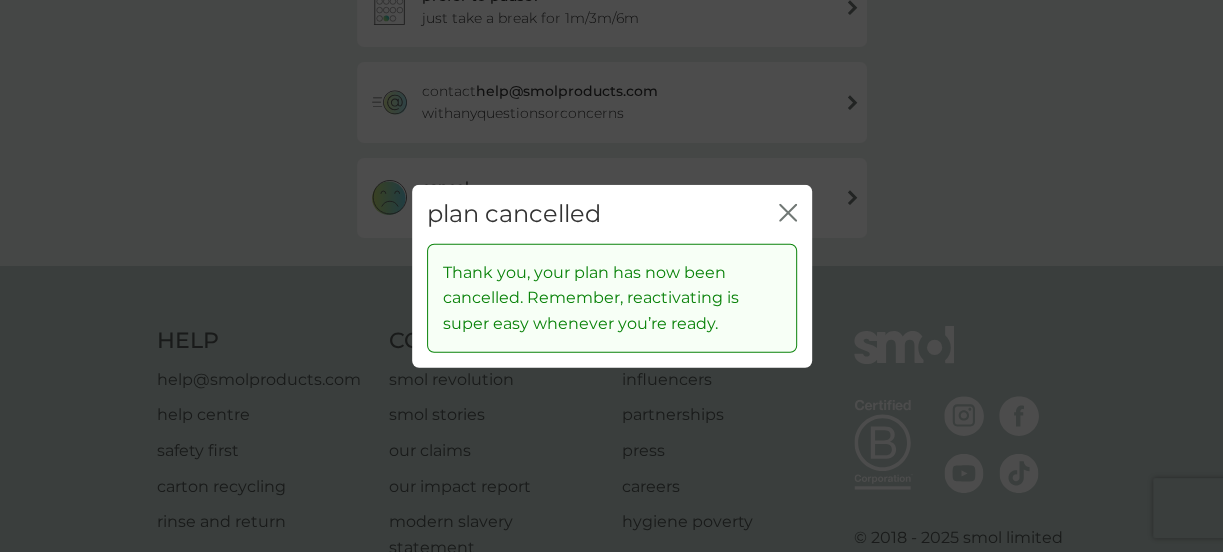 click 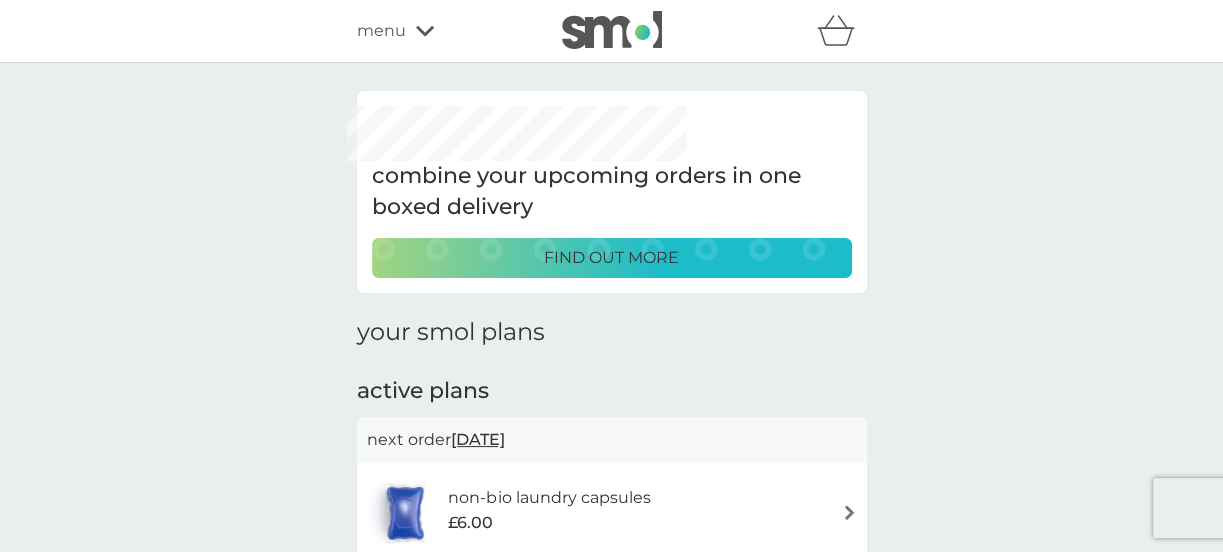 scroll, scrollTop: 0, scrollLeft: 0, axis: both 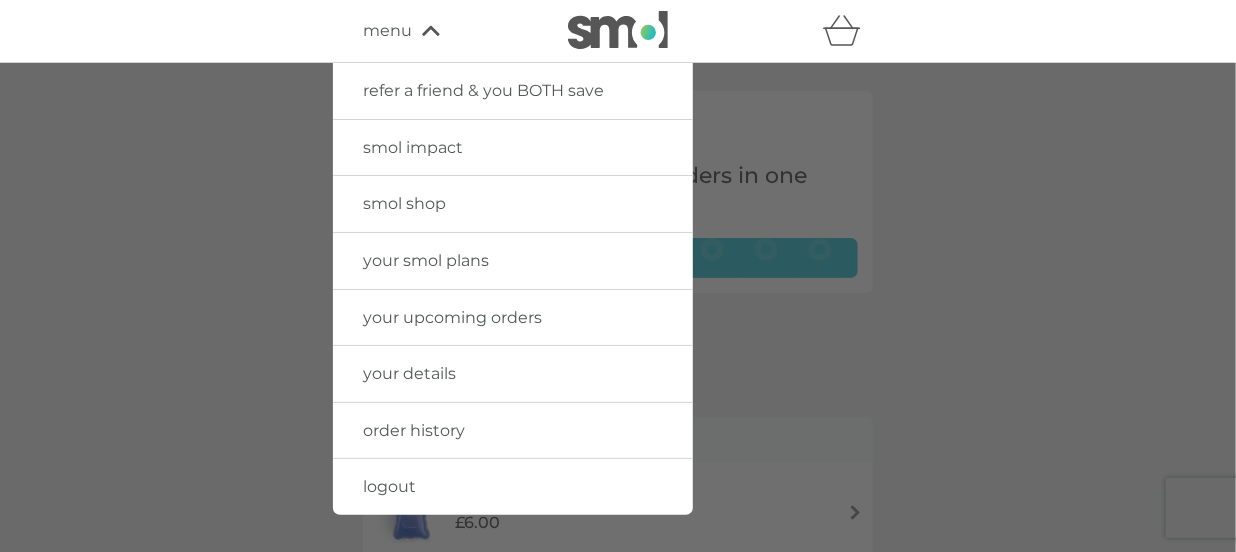 click on "smol shop" at bounding box center [404, 203] 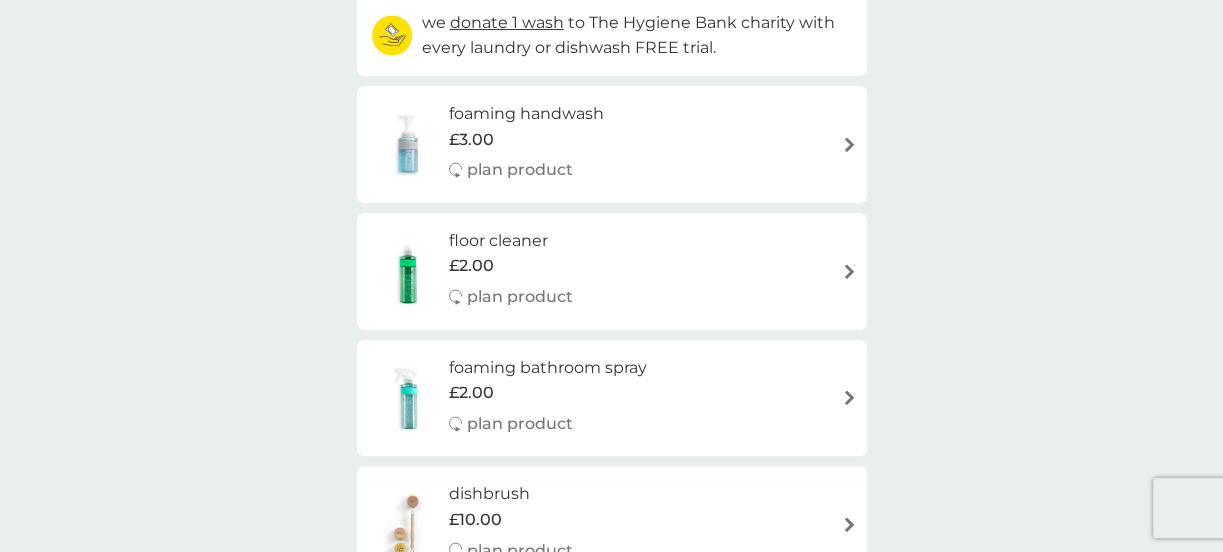 scroll, scrollTop: 272, scrollLeft: 0, axis: vertical 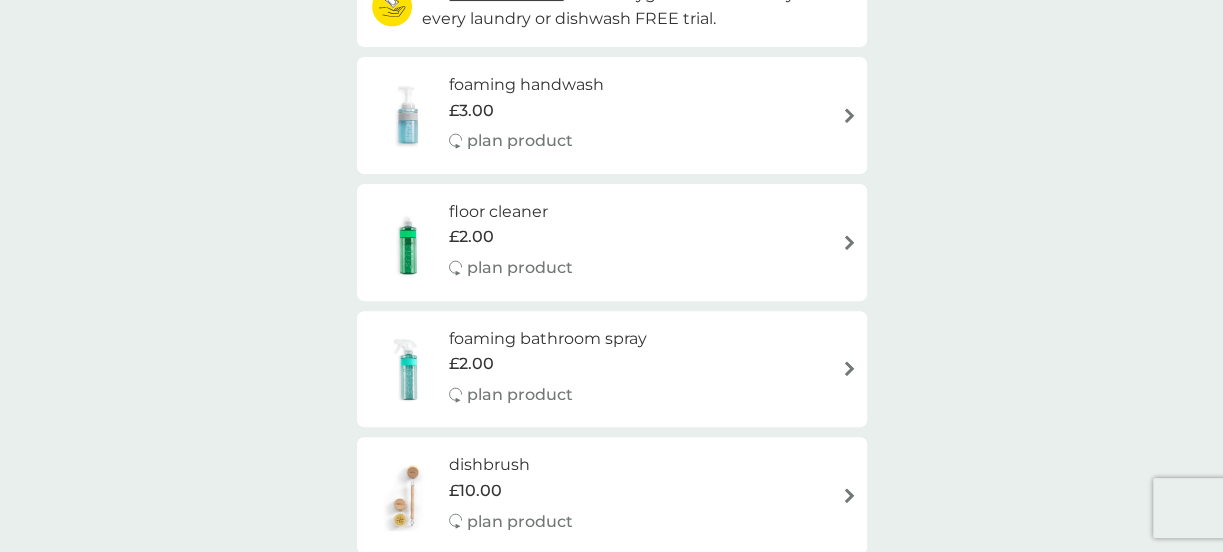 click at bounding box center (849, 115) 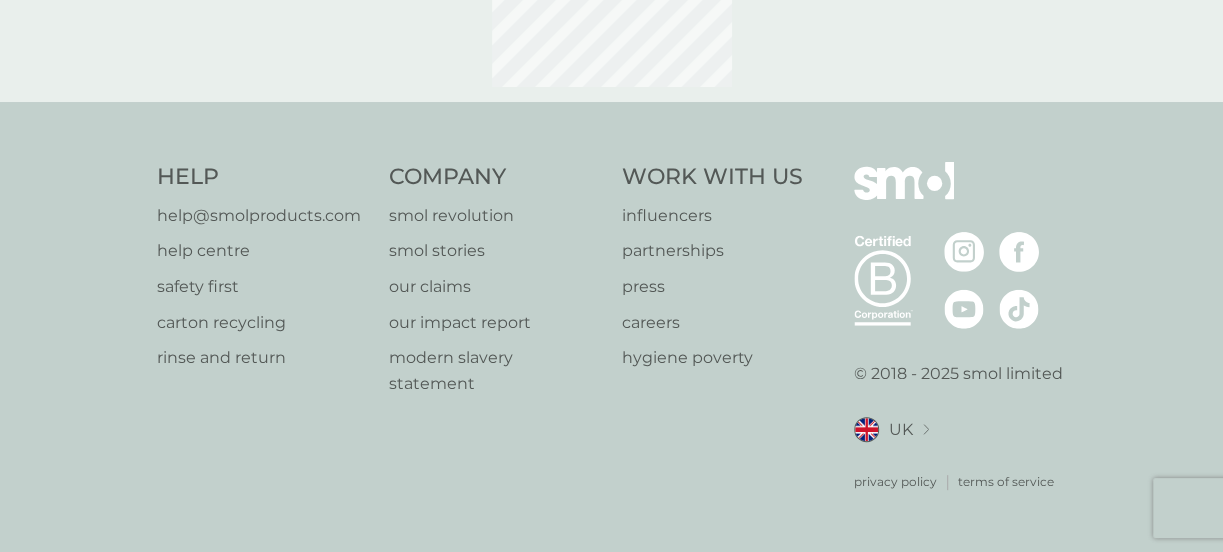 scroll, scrollTop: 0, scrollLeft: 0, axis: both 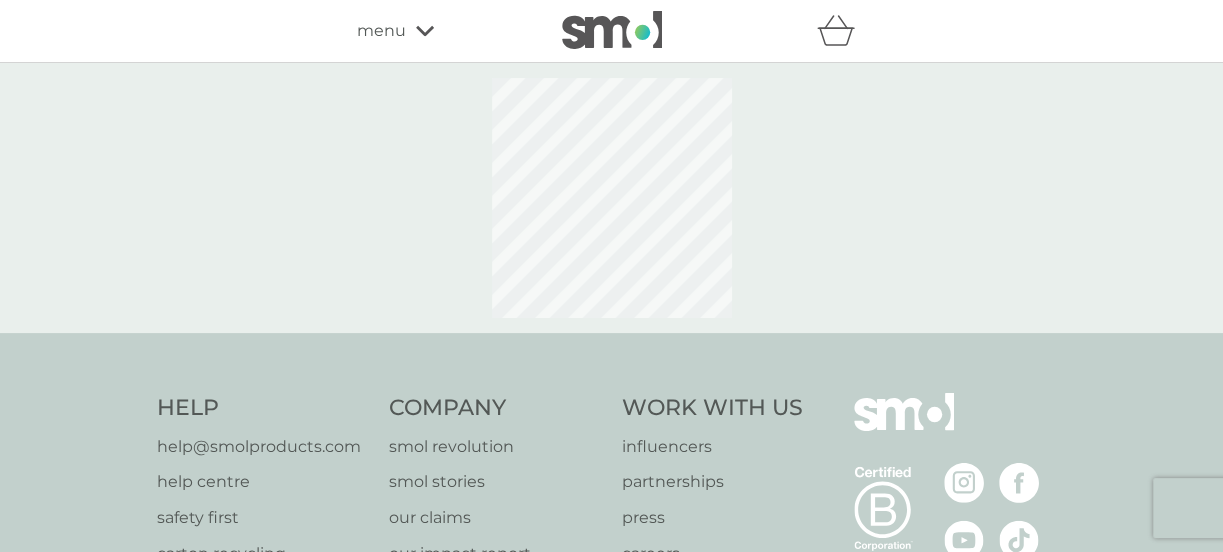 select on "119" 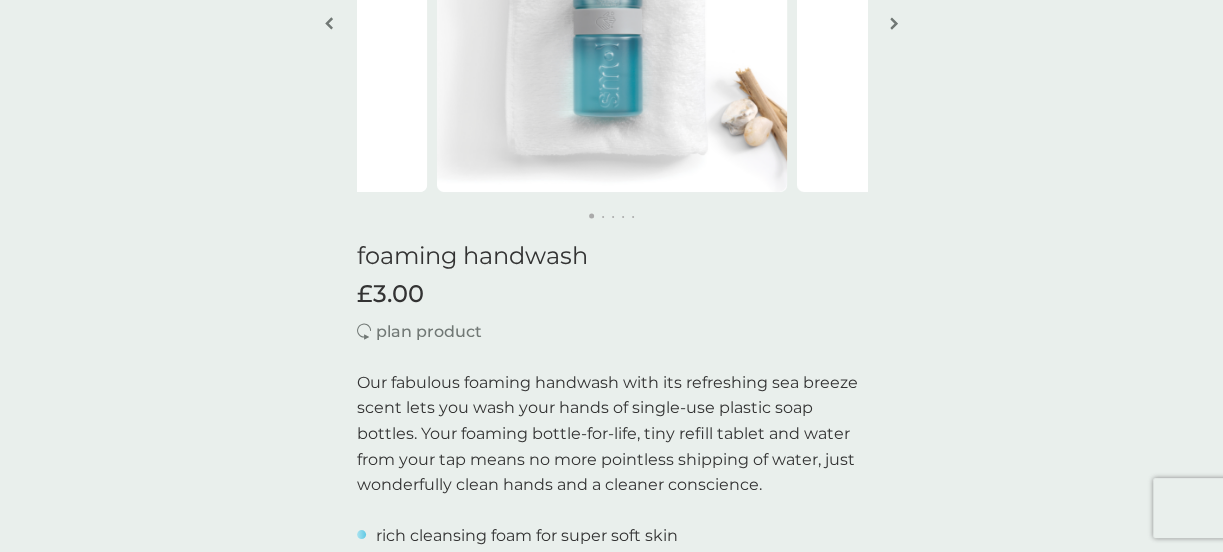 scroll, scrollTop: 181, scrollLeft: 0, axis: vertical 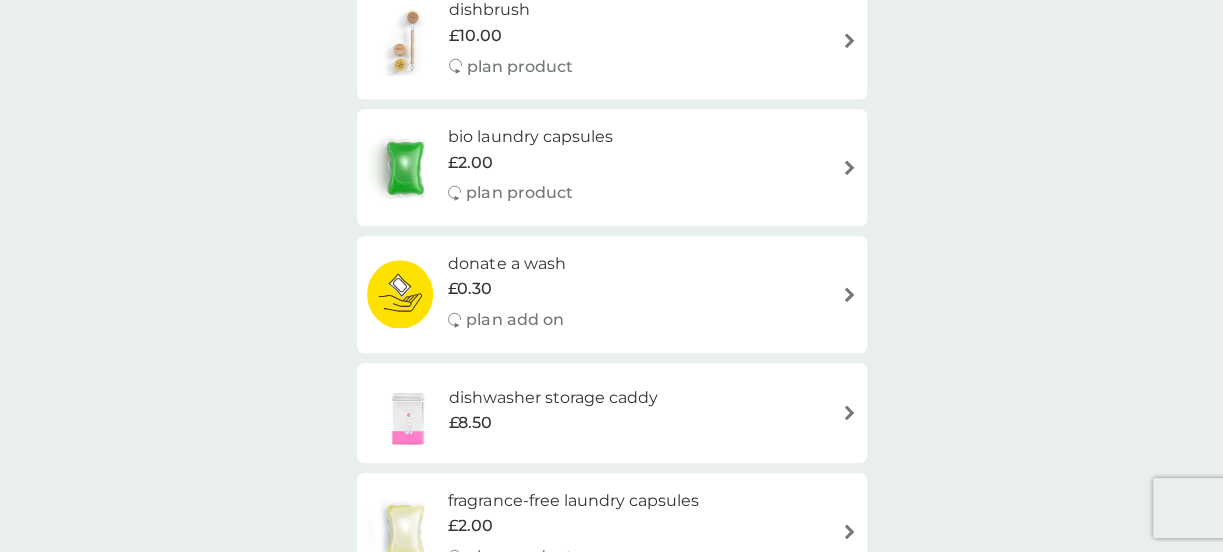click at bounding box center (849, 167) 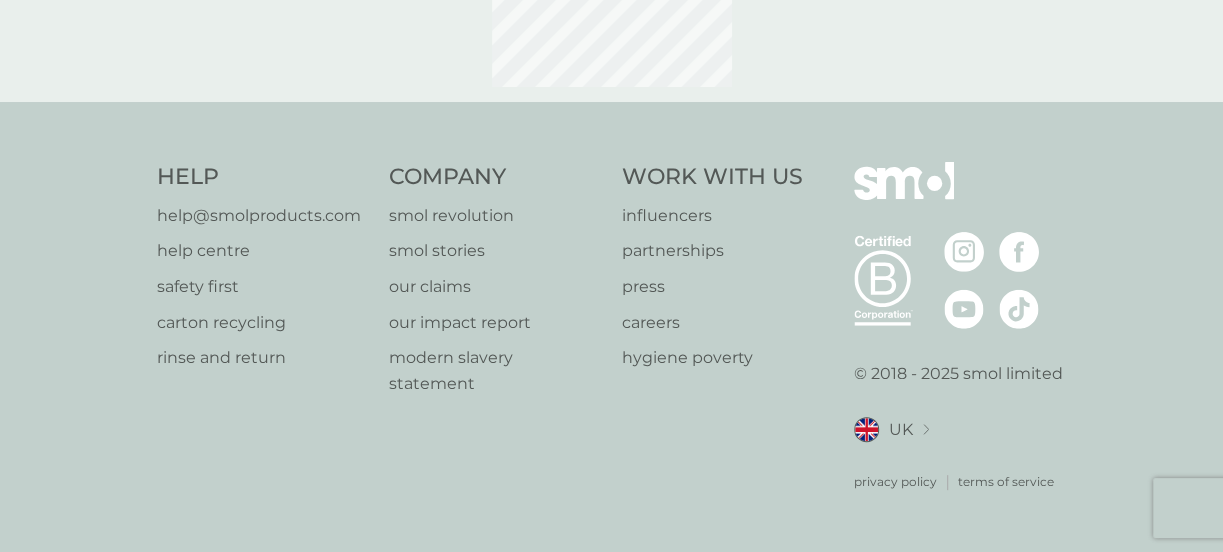 scroll, scrollTop: 0, scrollLeft: 0, axis: both 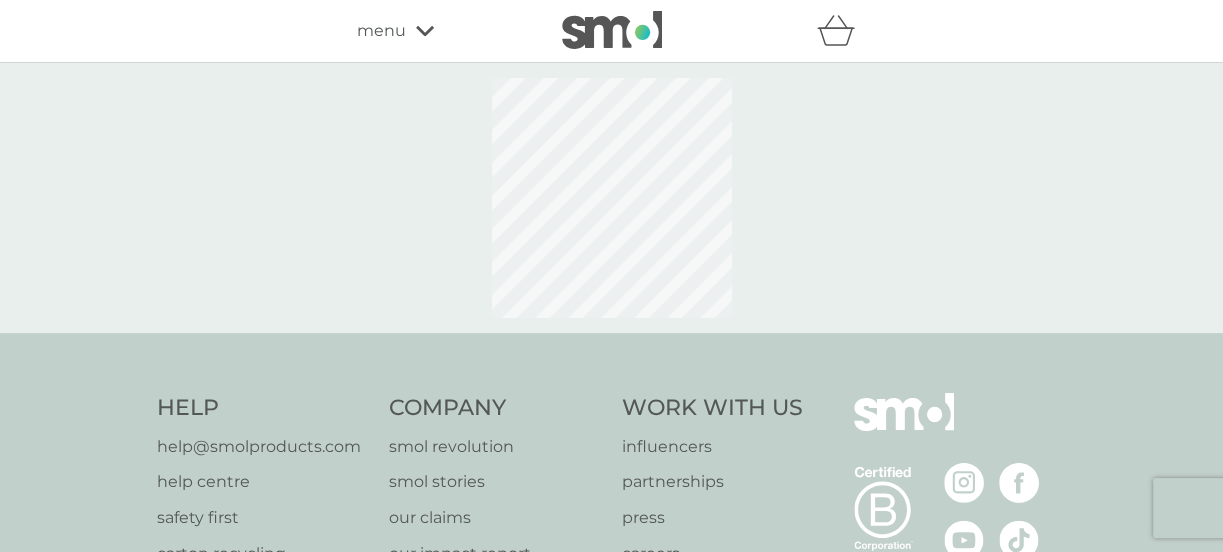 select on "42" 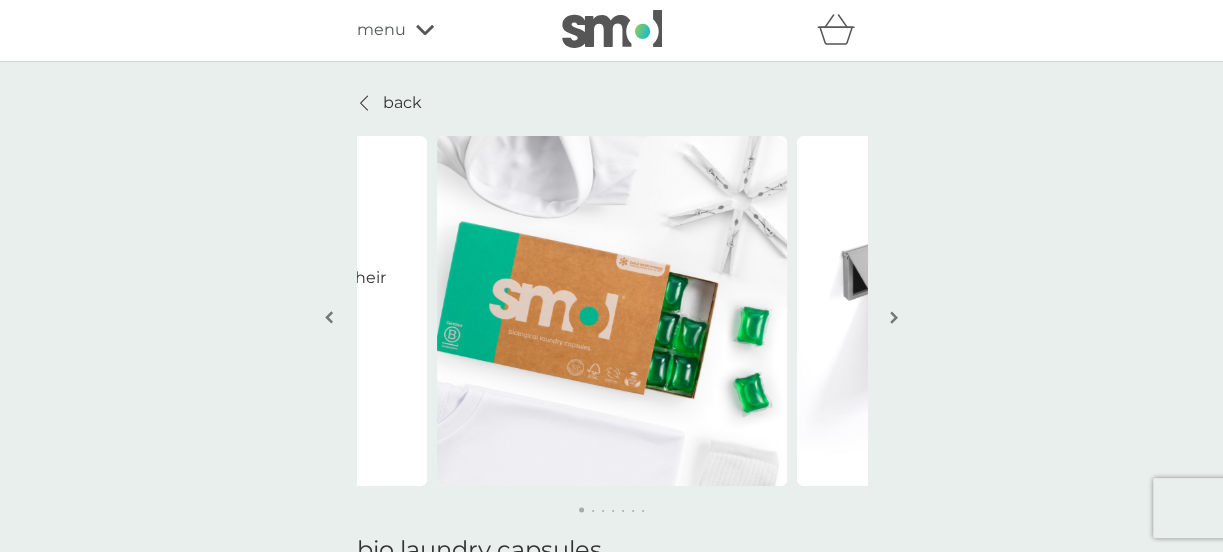 scroll, scrollTop: 0, scrollLeft: 0, axis: both 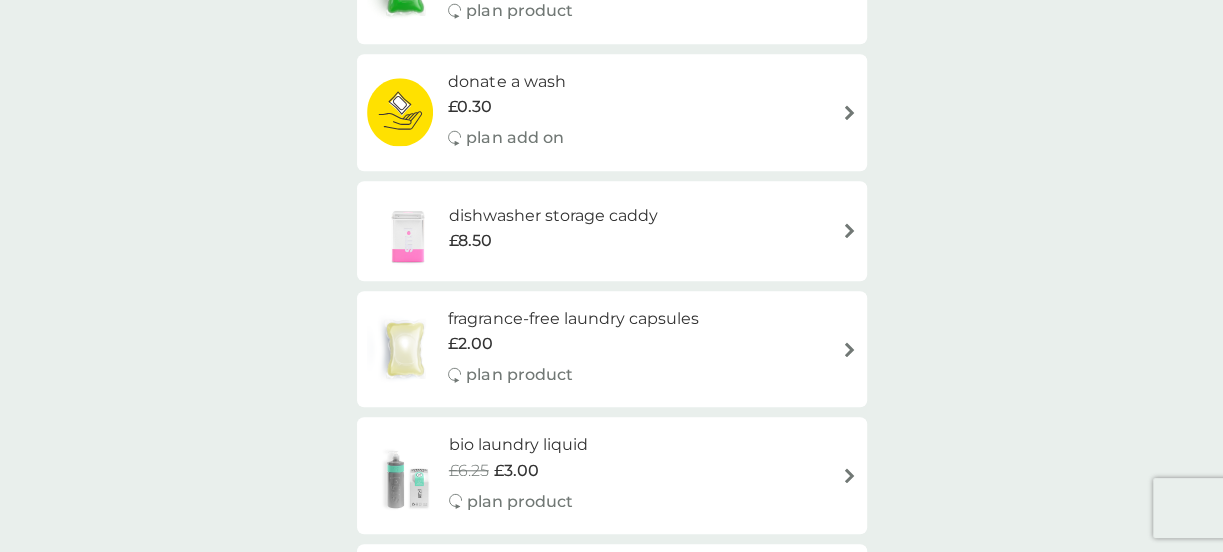 click on "dishwasher storage caddy" at bounding box center [553, 216] 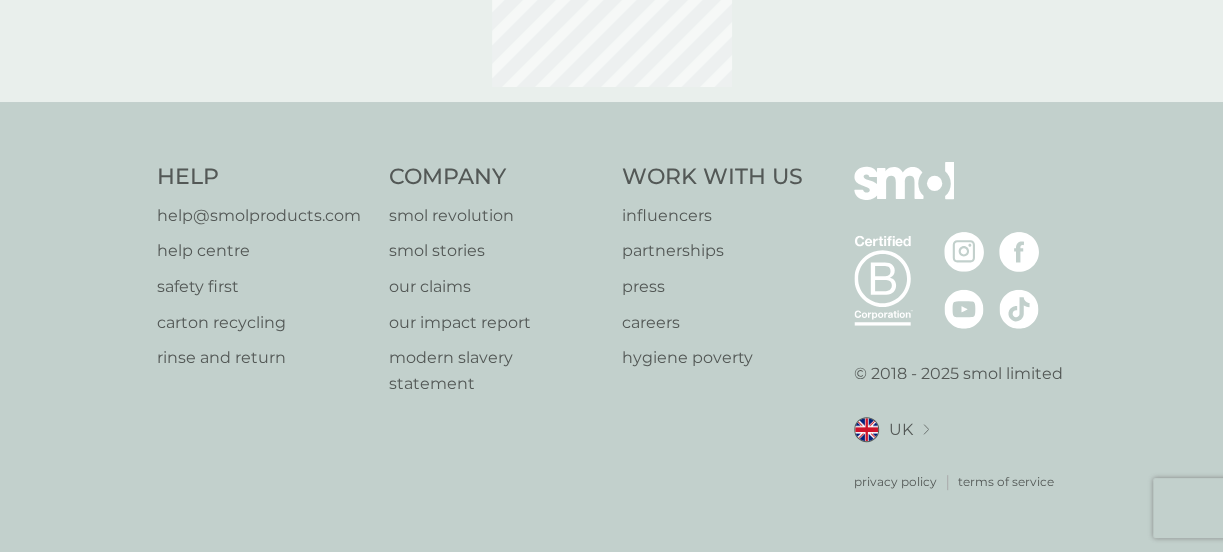 scroll, scrollTop: 0, scrollLeft: 0, axis: both 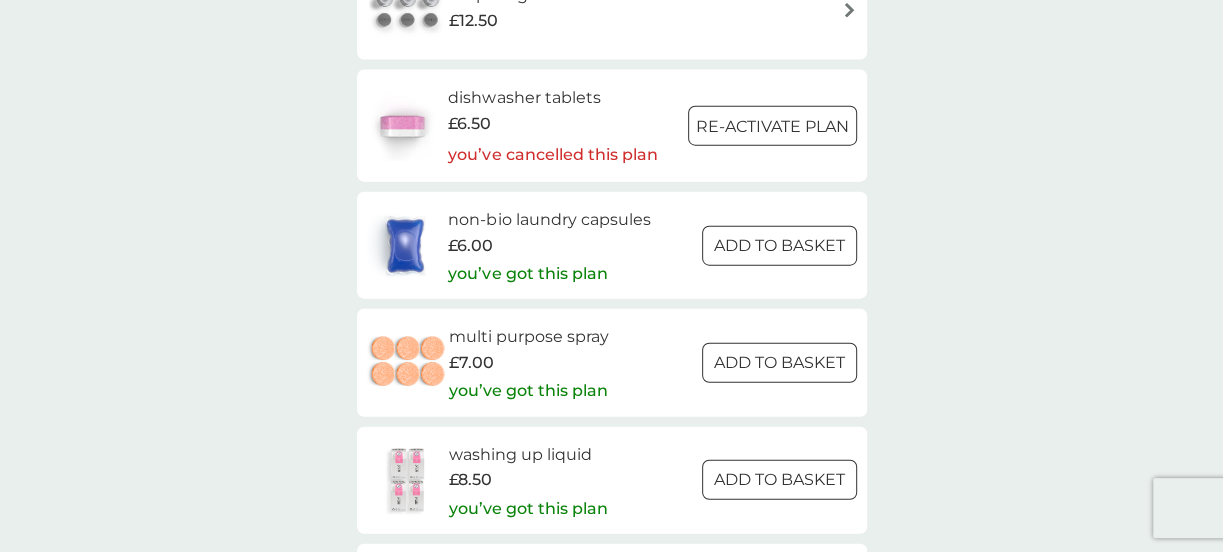 click on "non-bio laundry capsules" at bounding box center [549, 220] 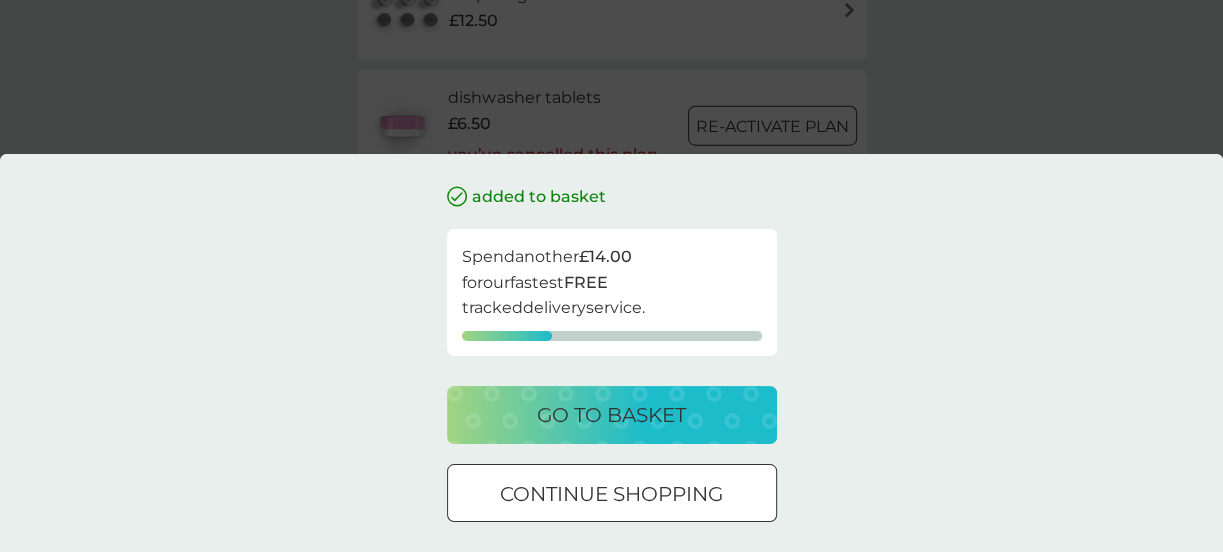click on "continue shopping" at bounding box center [611, 494] 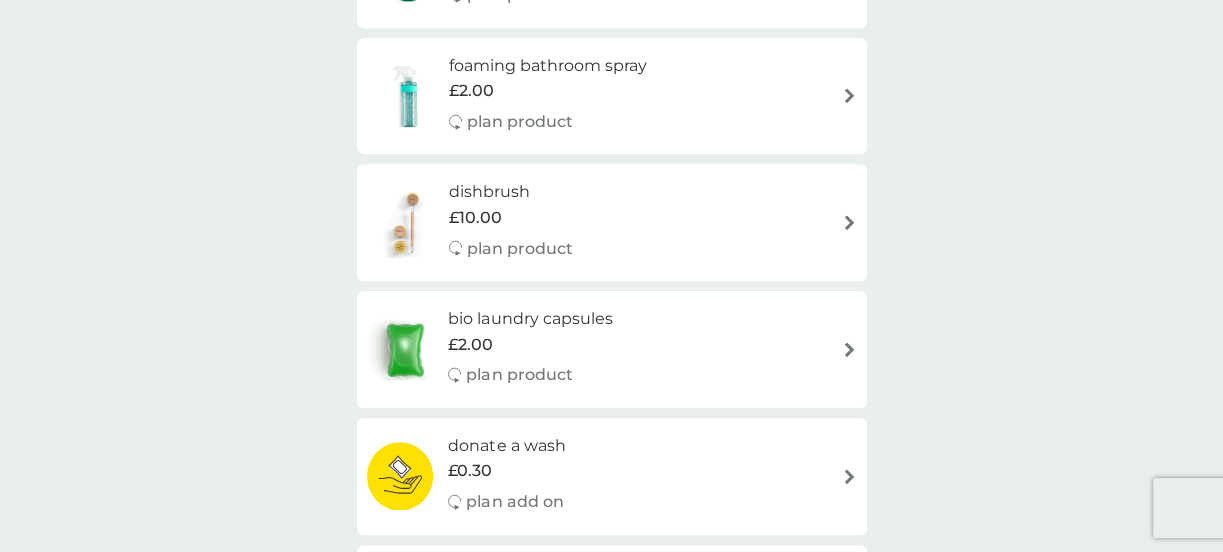 scroll, scrollTop: 0, scrollLeft: 0, axis: both 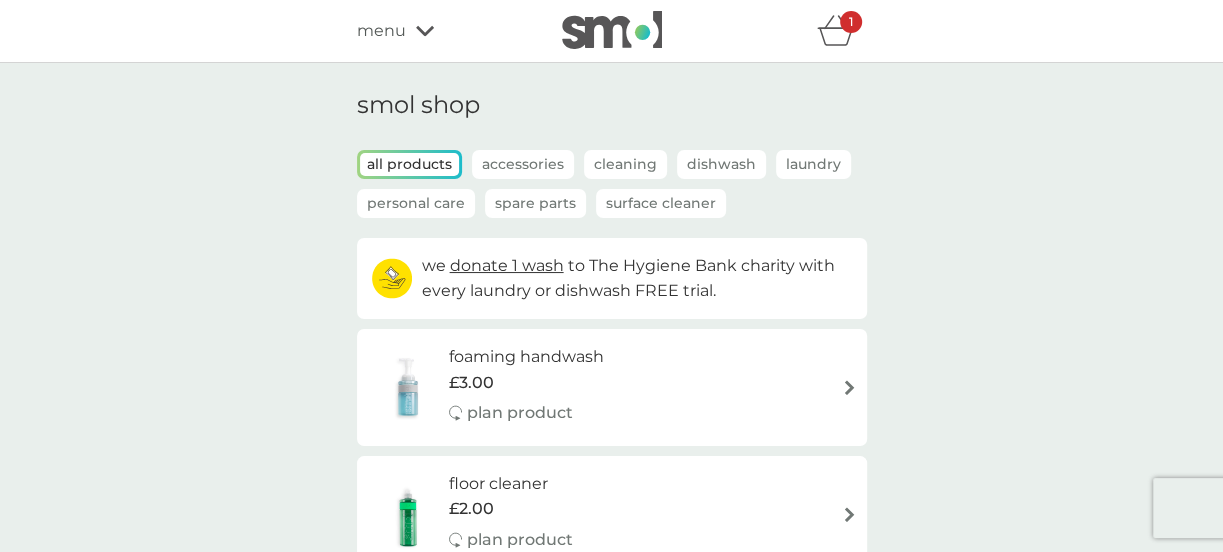 click on "Spare Parts" at bounding box center [535, 203] 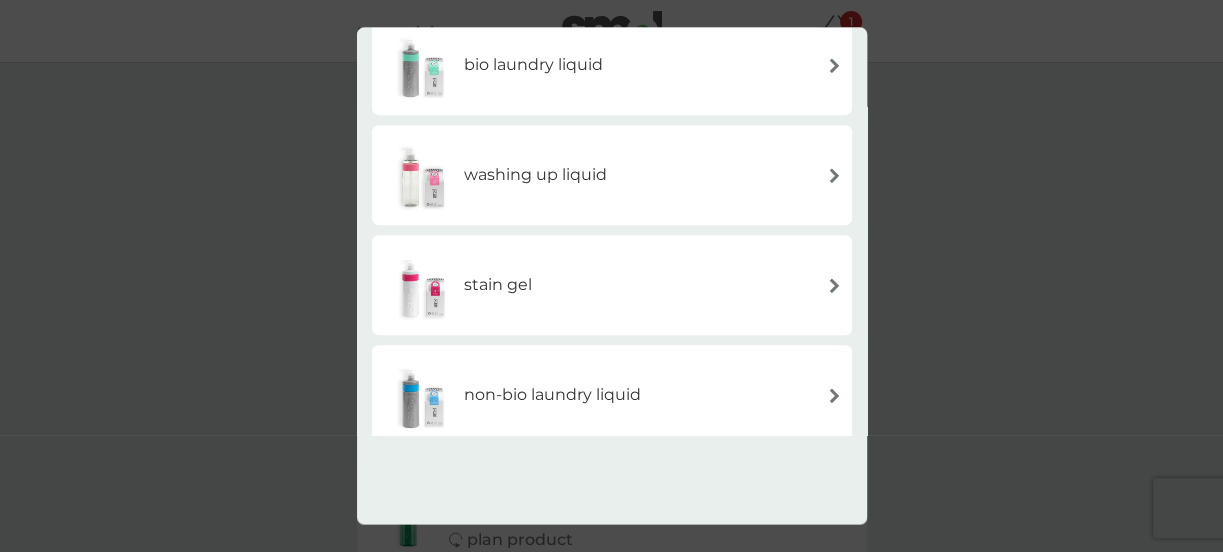 scroll, scrollTop: 703, scrollLeft: 0, axis: vertical 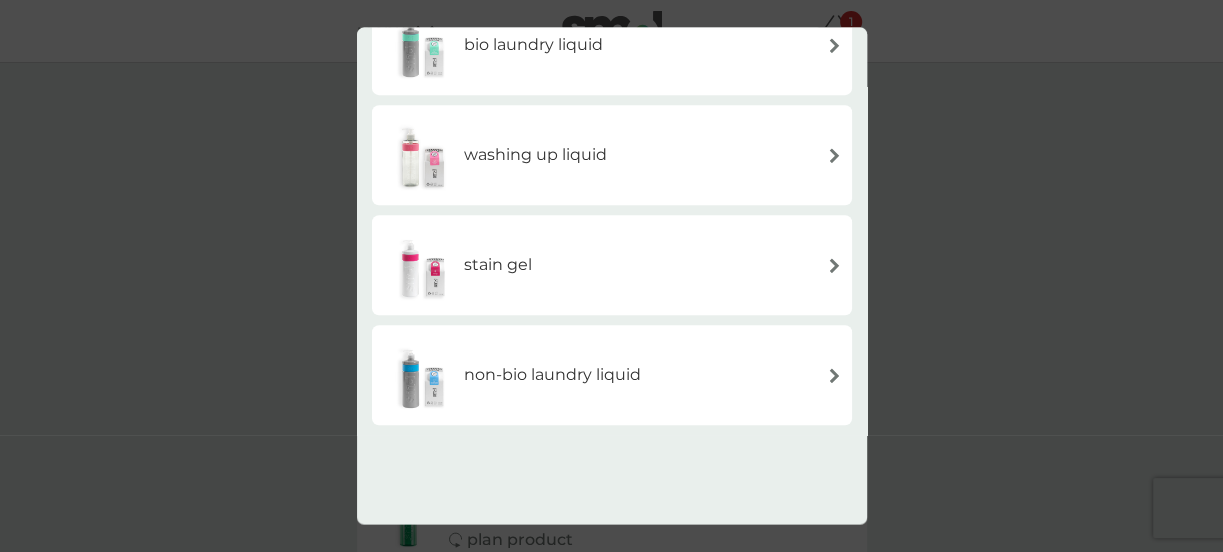 click at bounding box center [834, 265] 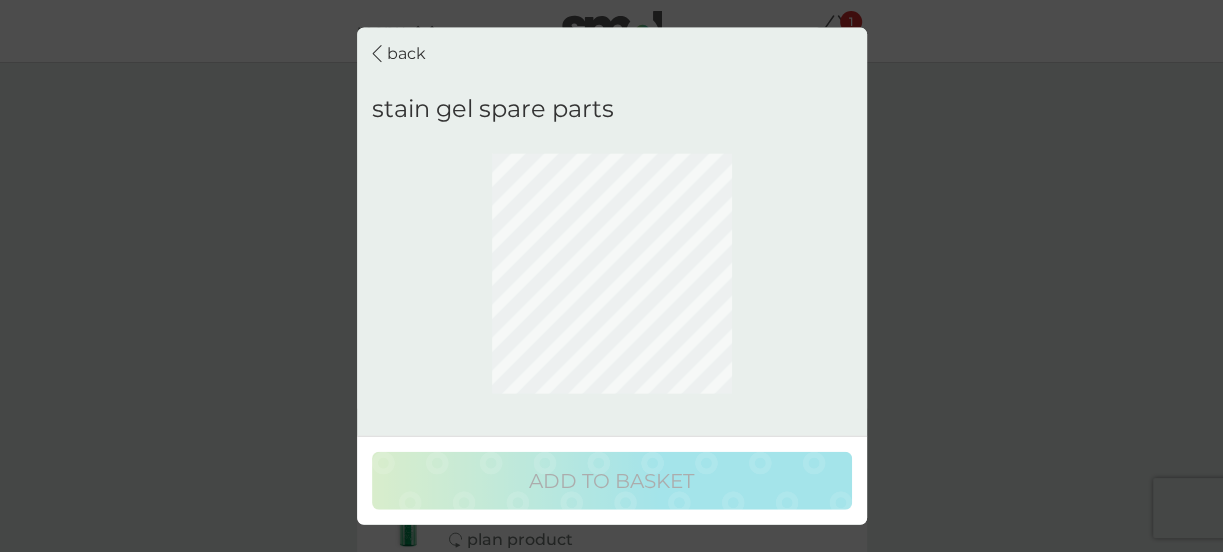 scroll, scrollTop: 0, scrollLeft: 0, axis: both 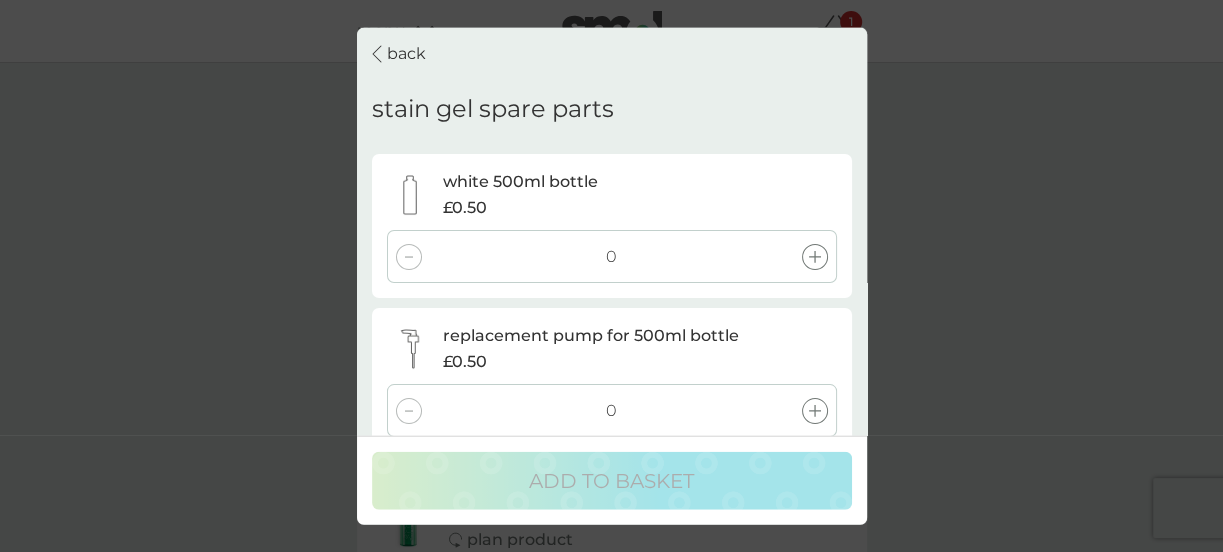 click 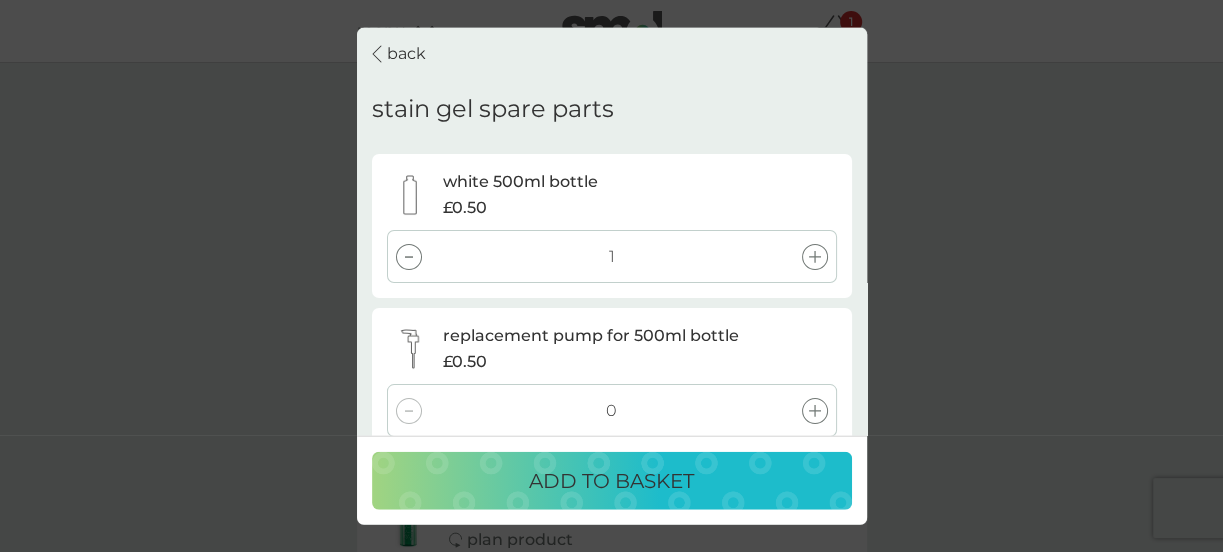 click 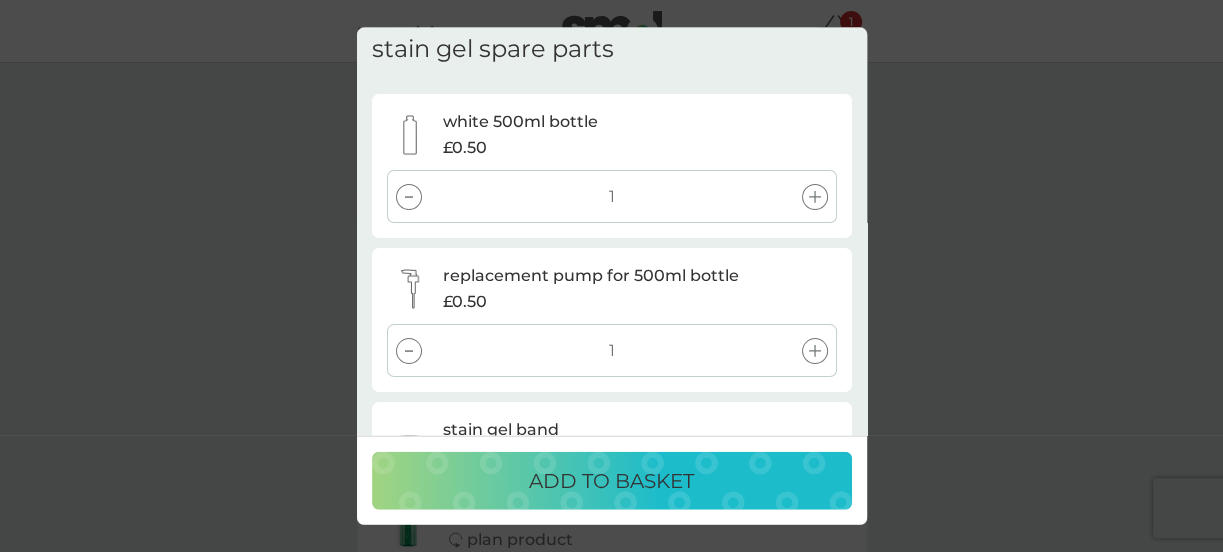 scroll, scrollTop: 185, scrollLeft: 0, axis: vertical 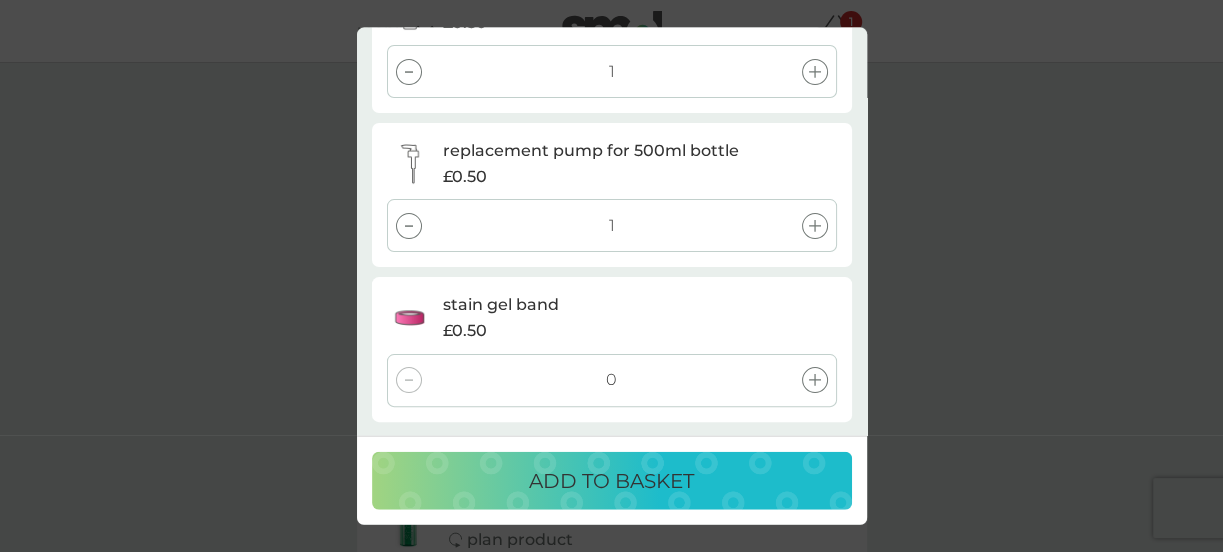 click at bounding box center [815, 380] 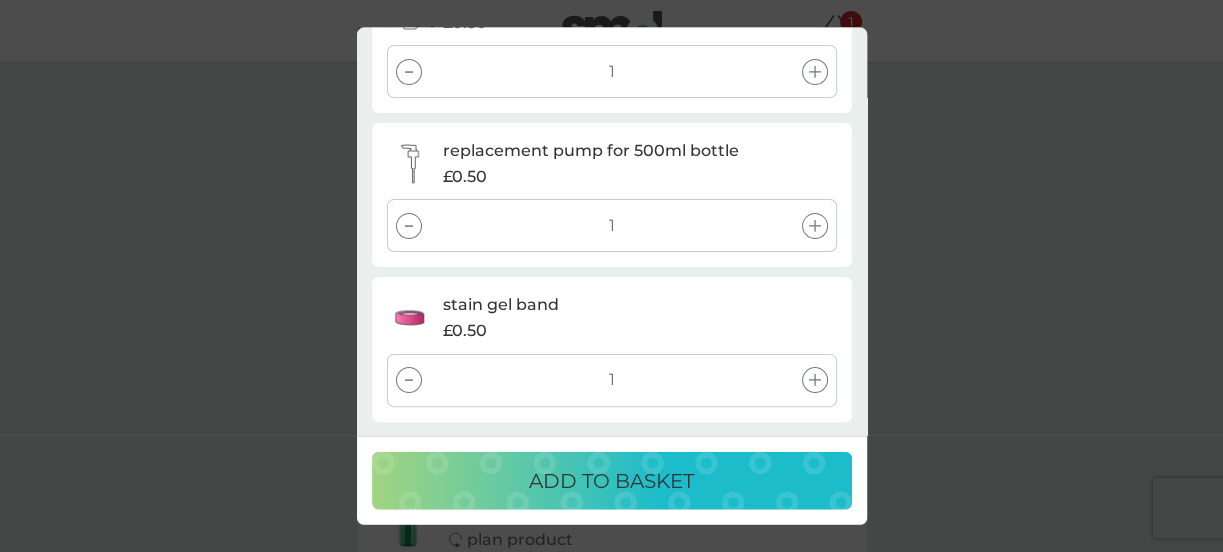 click on "ADD TO BASKET" at bounding box center (611, 480) 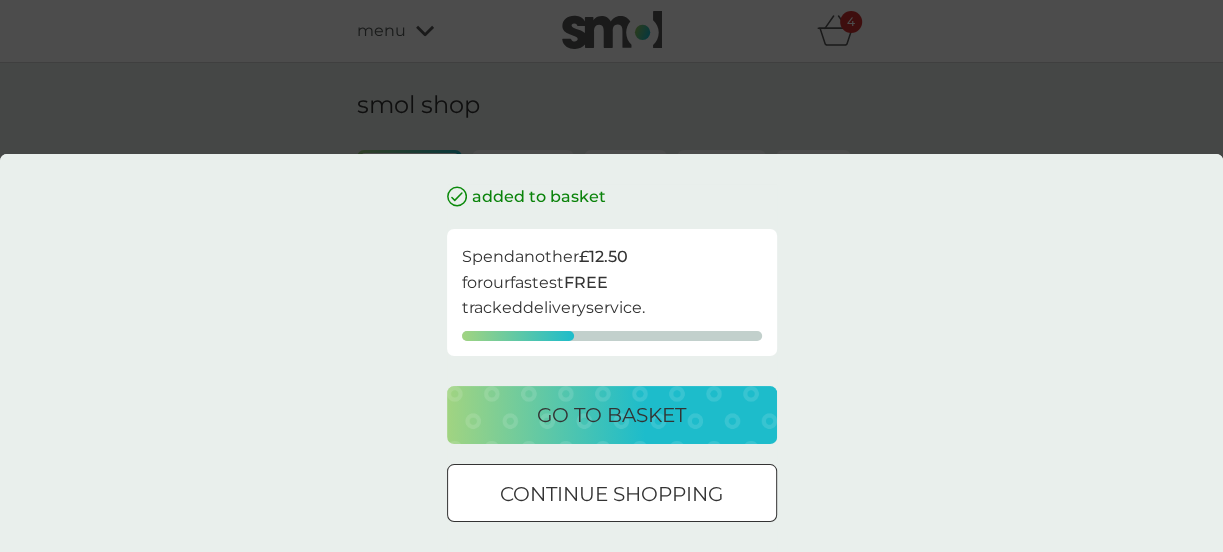 click on "continue shopping" at bounding box center (611, 494) 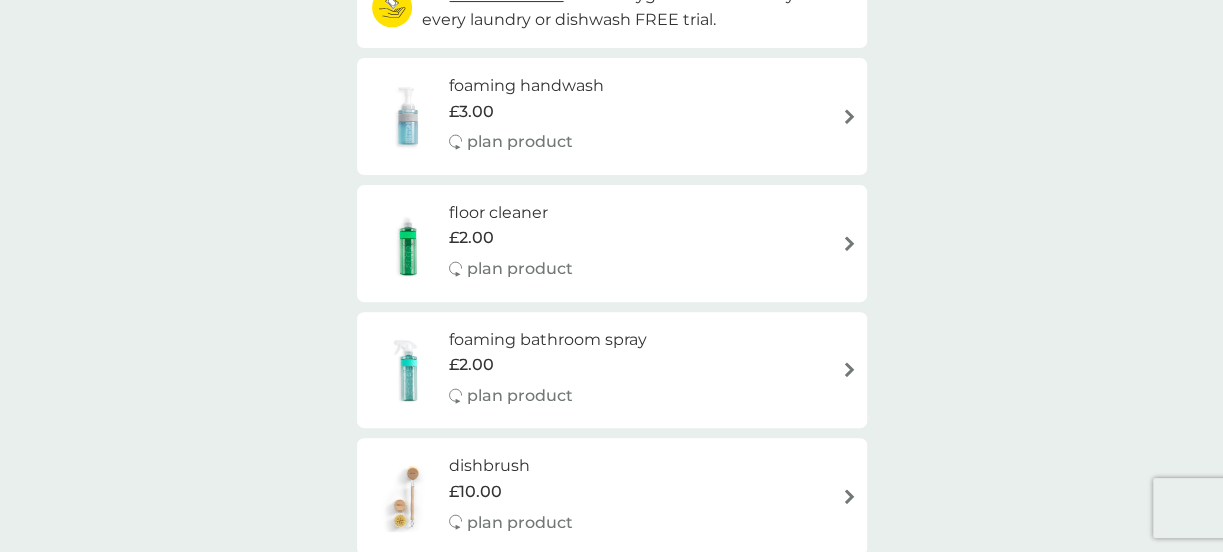 scroll, scrollTop: 0, scrollLeft: 0, axis: both 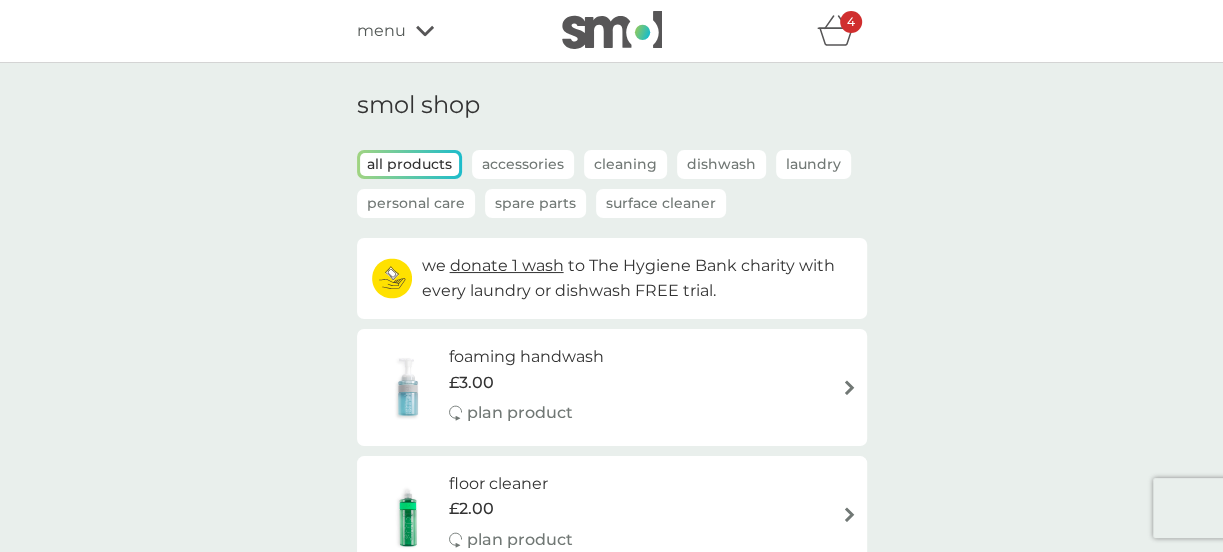 click 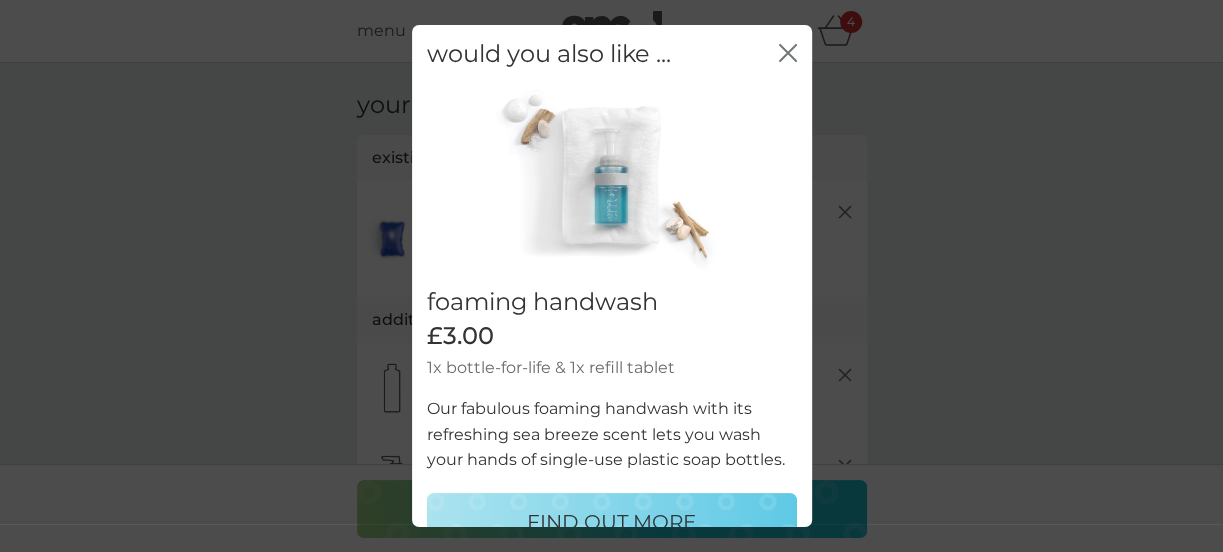 click 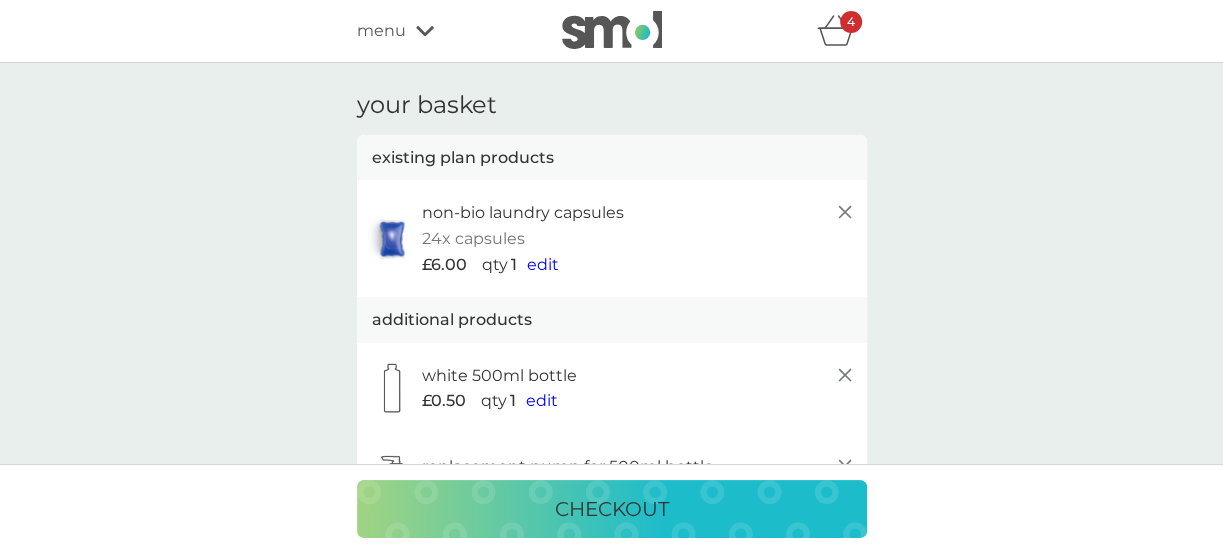 click 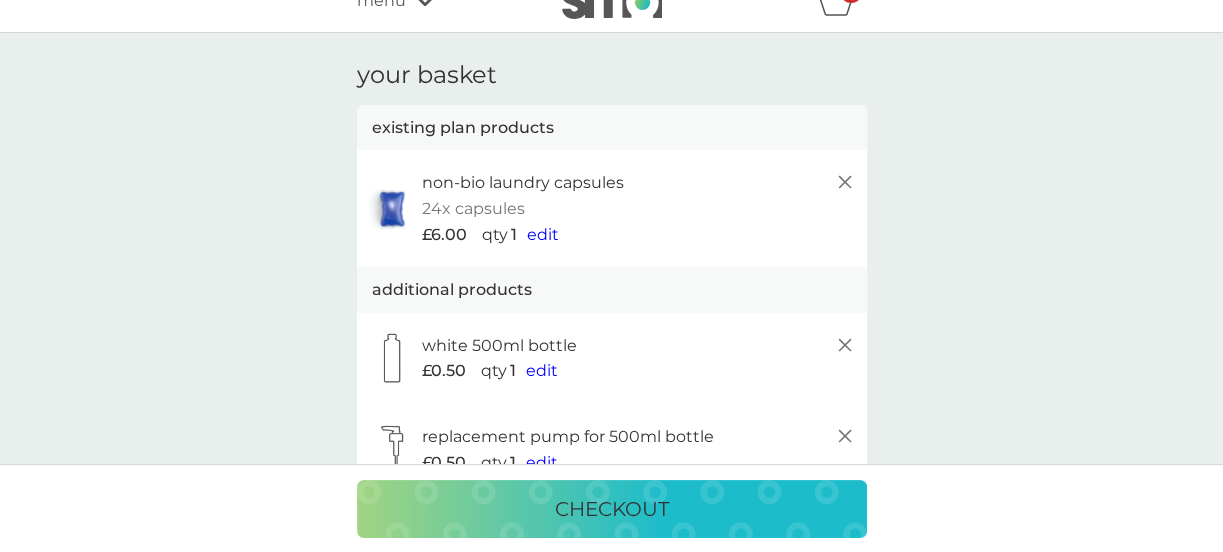 scroll, scrollTop: 0, scrollLeft: 0, axis: both 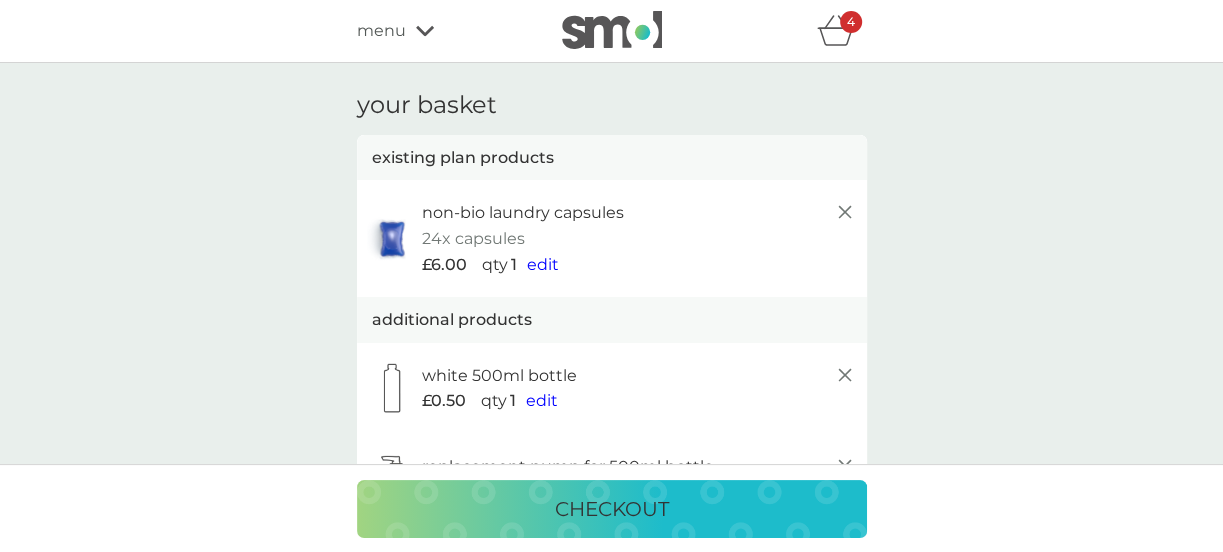 click 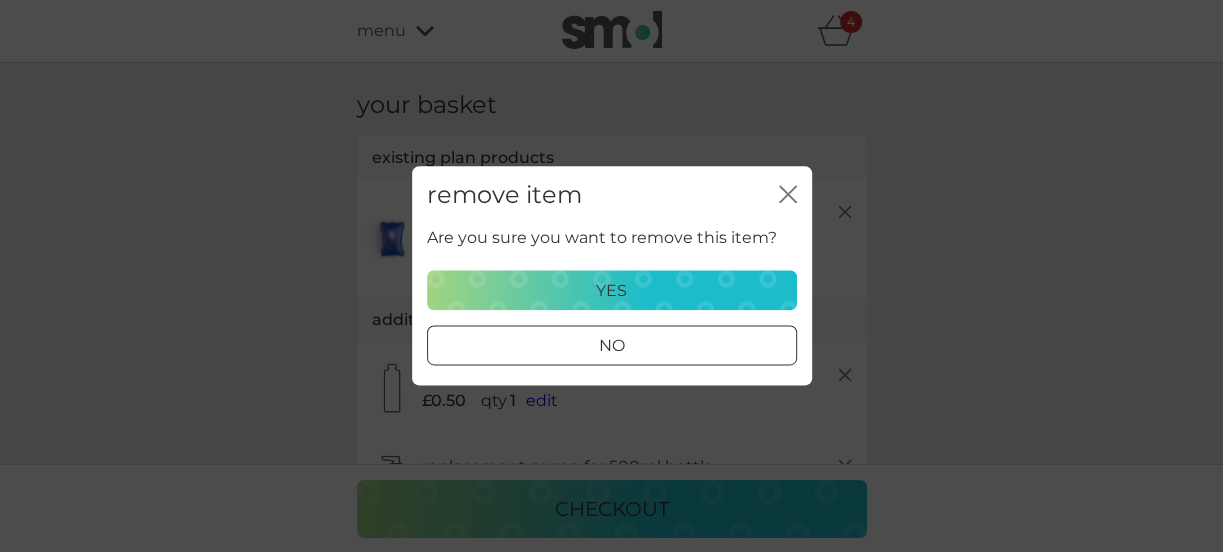 click on "close" at bounding box center [788, 195] 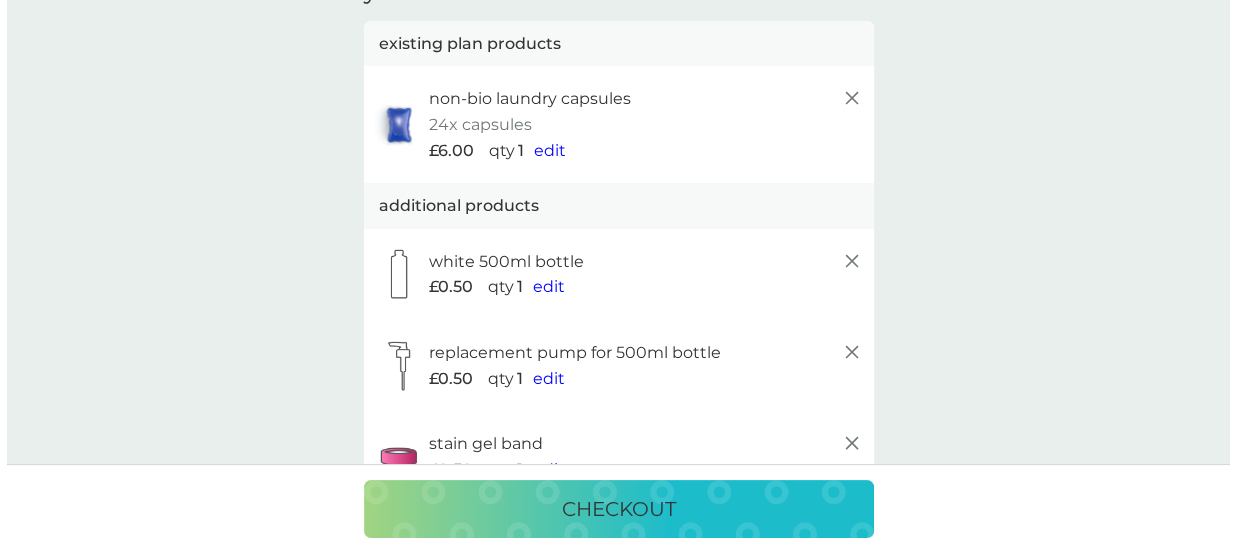 scroll, scrollTop: 0, scrollLeft: 0, axis: both 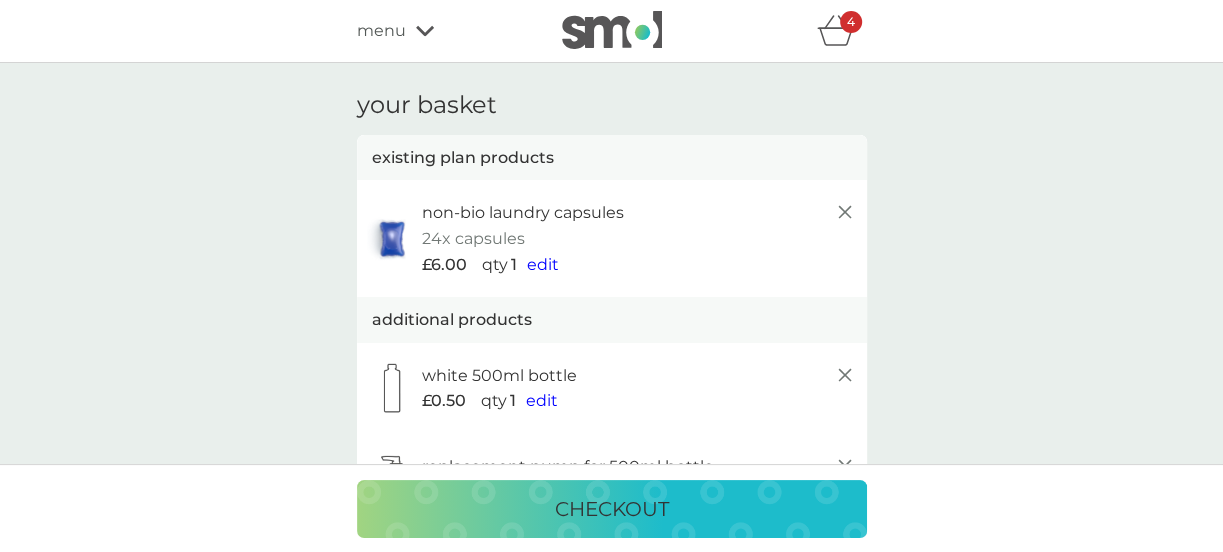 click 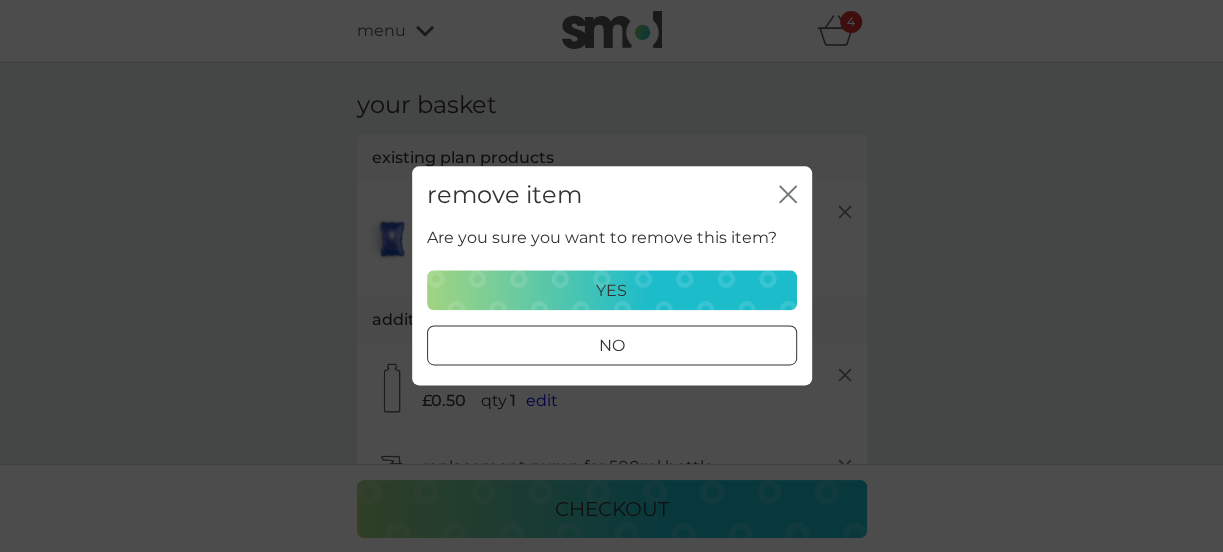 click on "no" at bounding box center [612, 347] 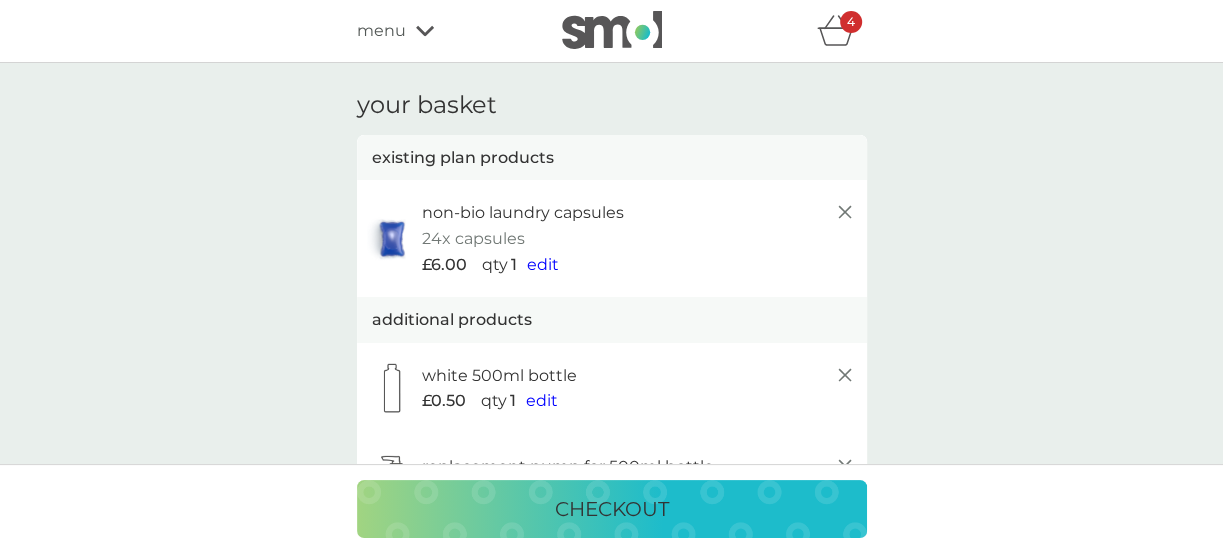 click 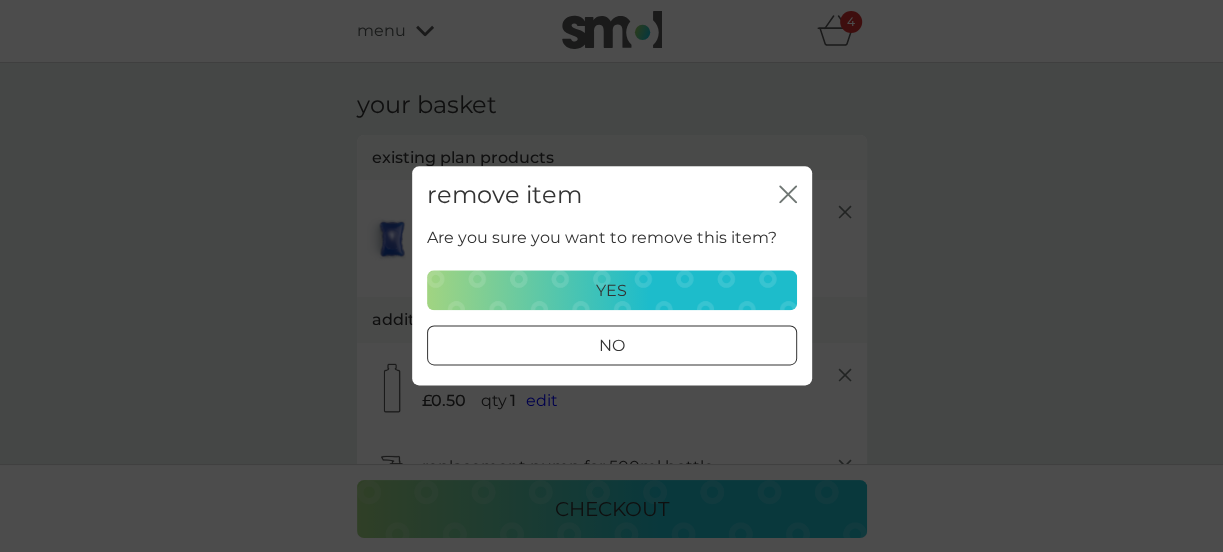 click on "yes" at bounding box center (612, 291) 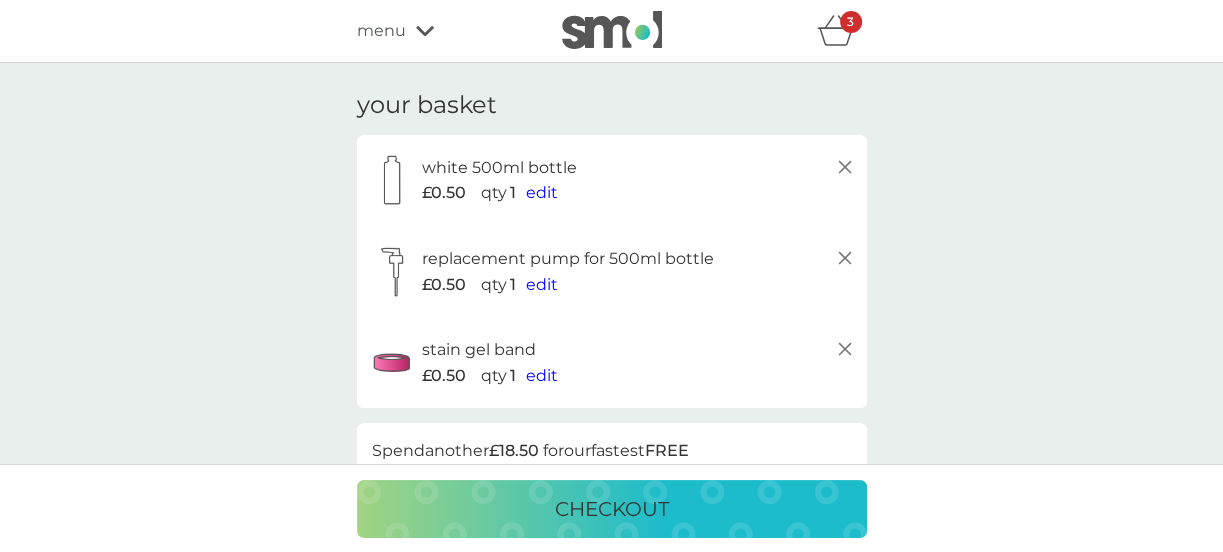click 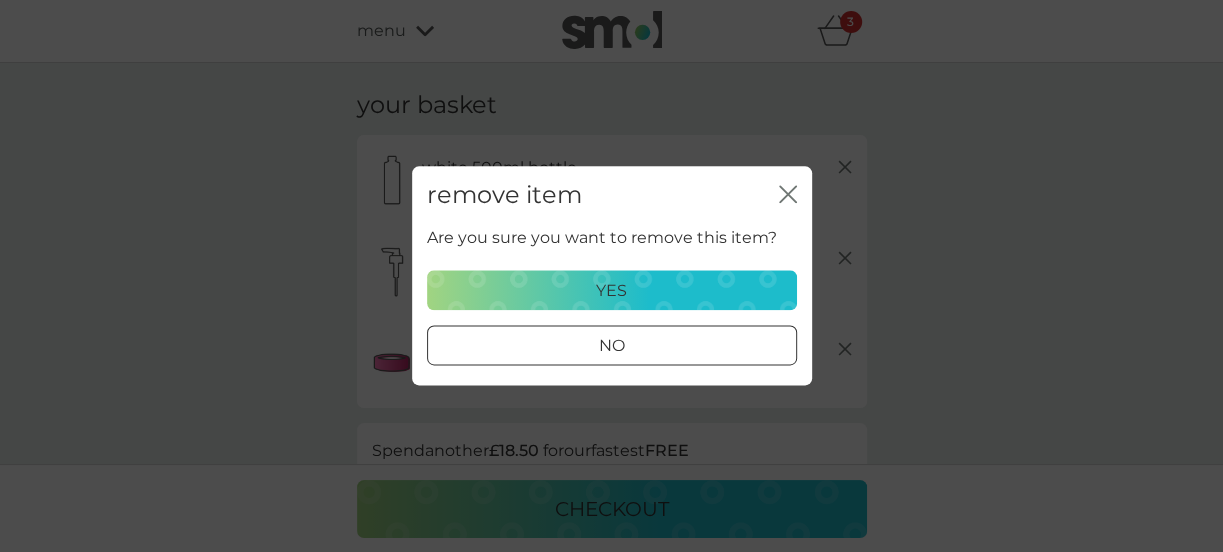 click on "yes" at bounding box center [612, 291] 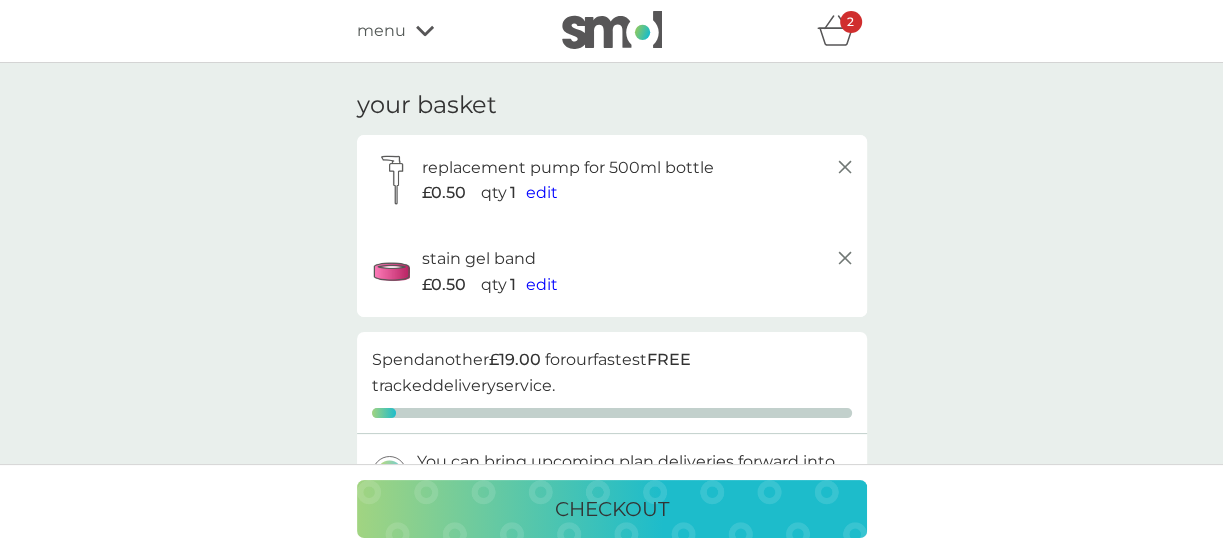 click 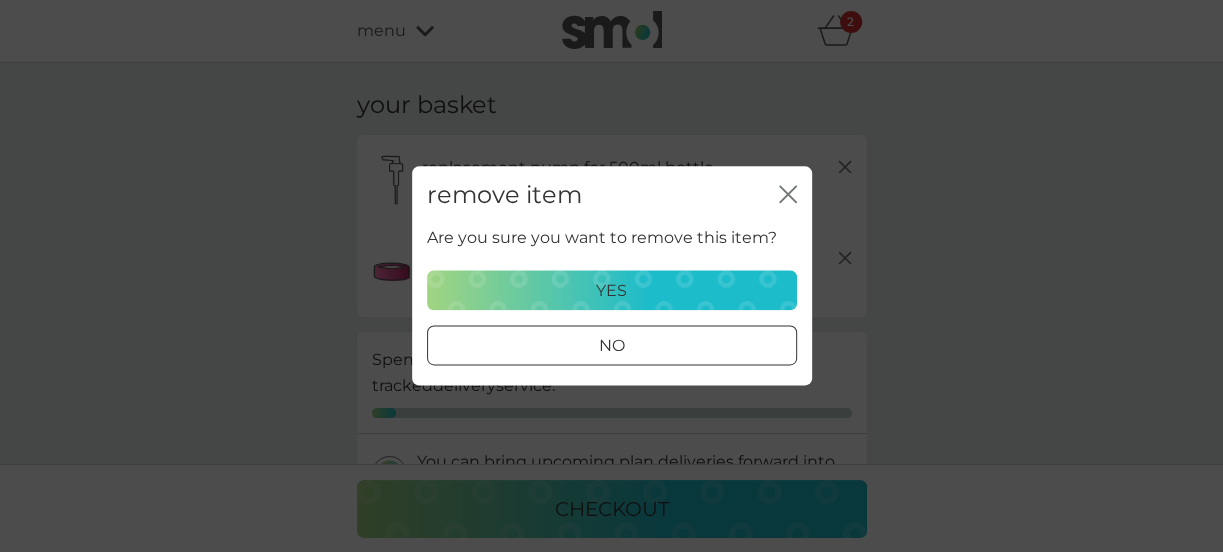 click on "yes" at bounding box center [612, 291] 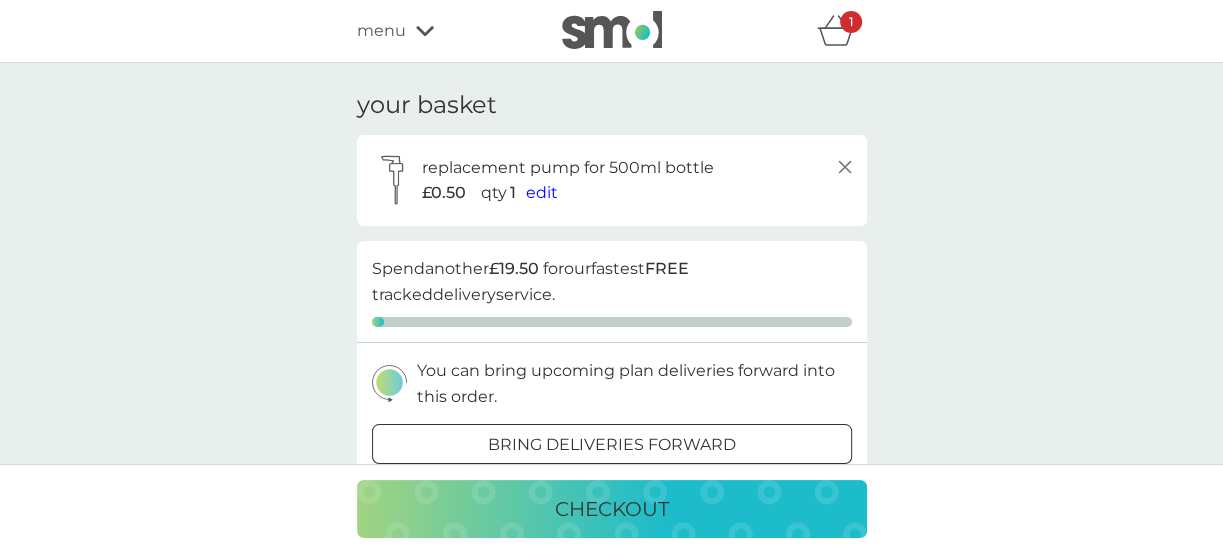 click 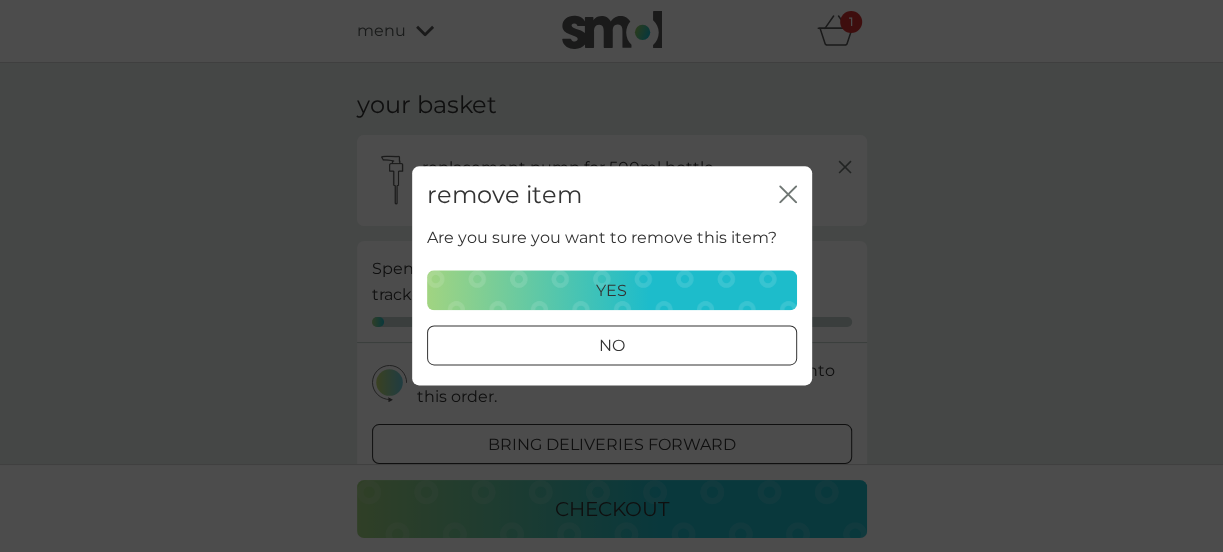 click on "yes" at bounding box center [612, 291] 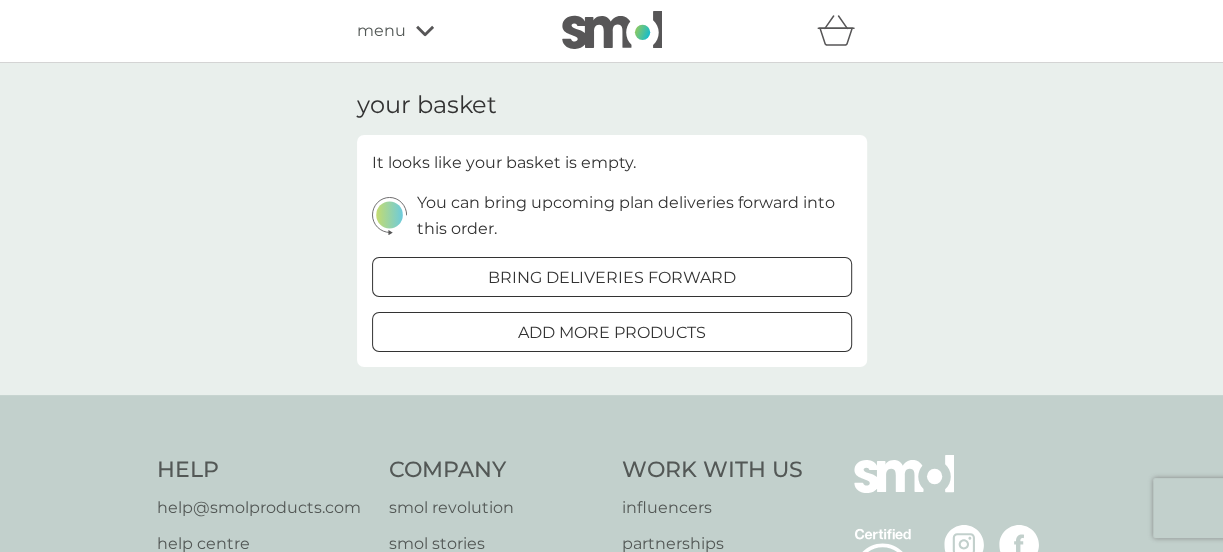 click 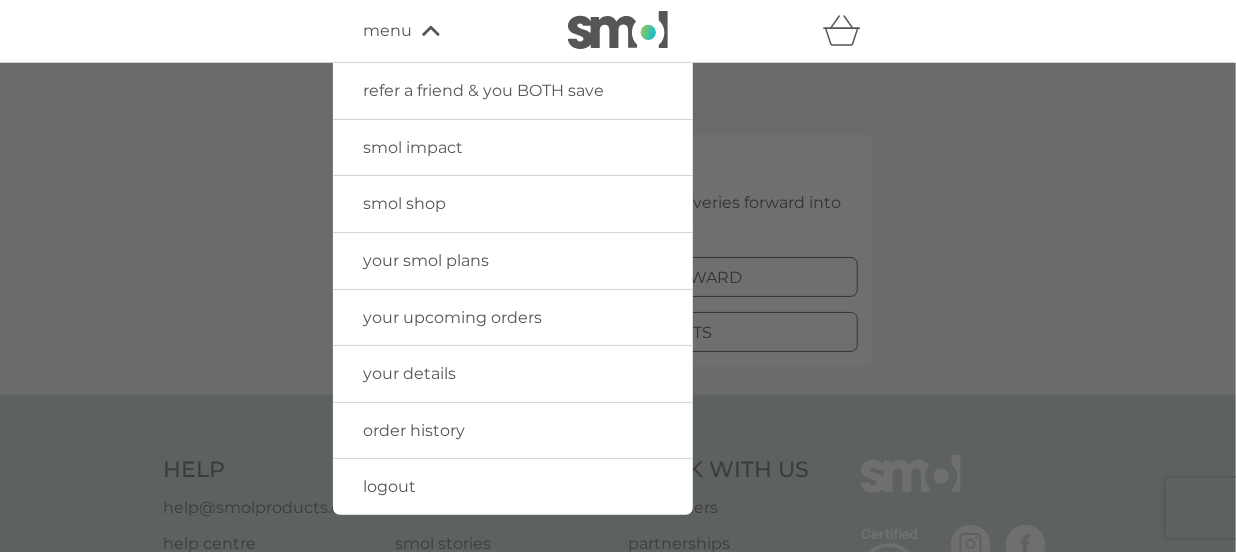 click on "logout" at bounding box center (513, 487) 